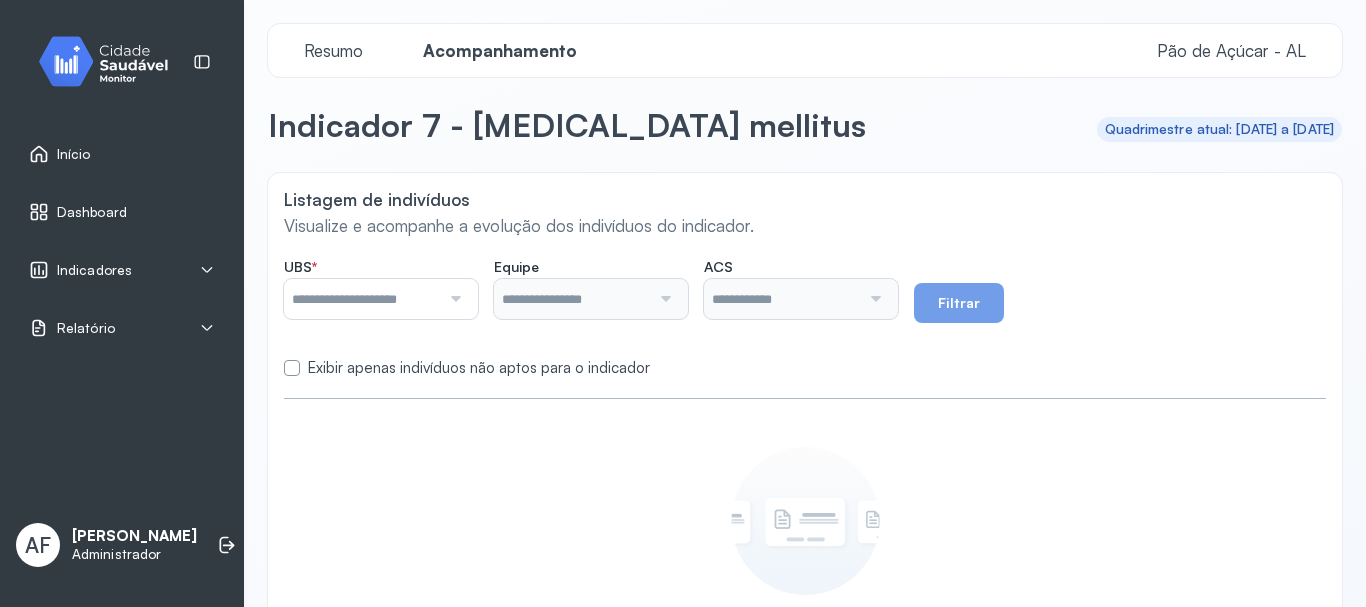 scroll, scrollTop: 0, scrollLeft: 0, axis: both 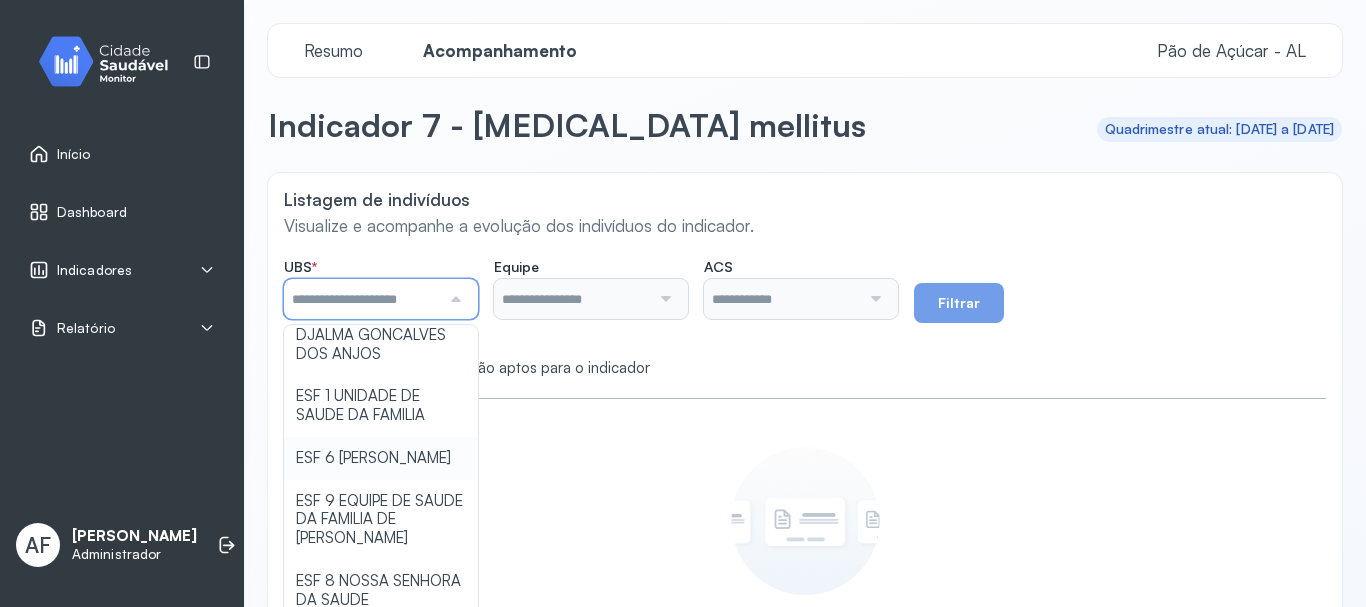 type on "**********" 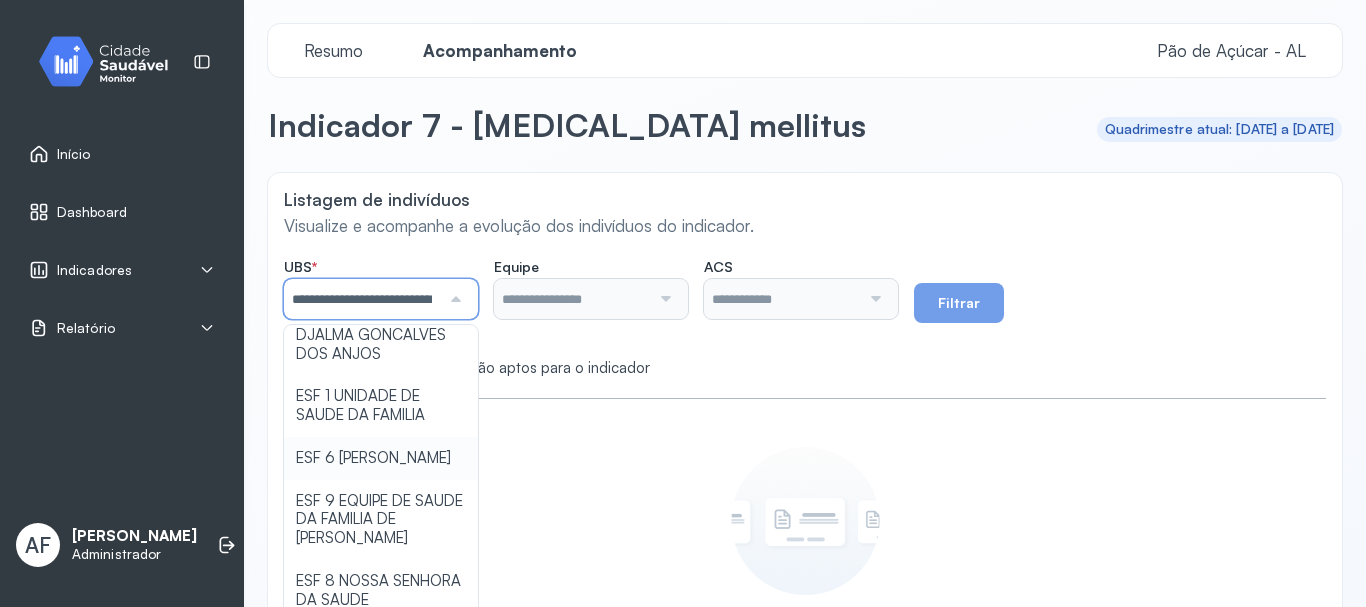 click on "**********" 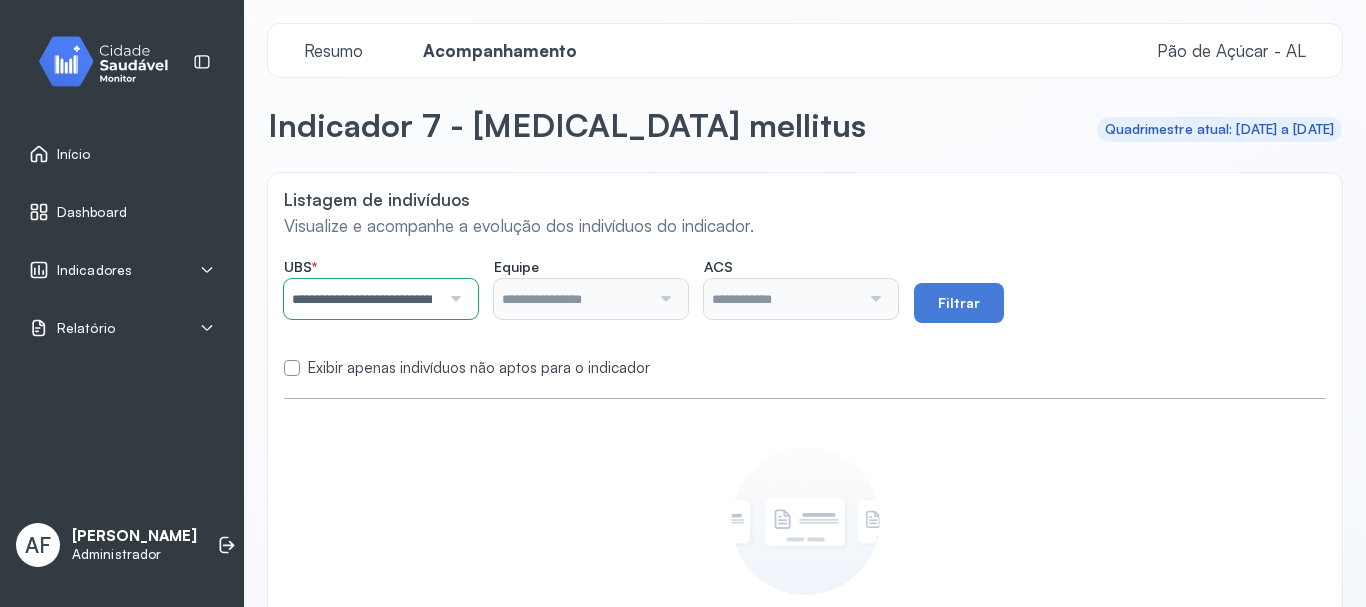 type on "**********" 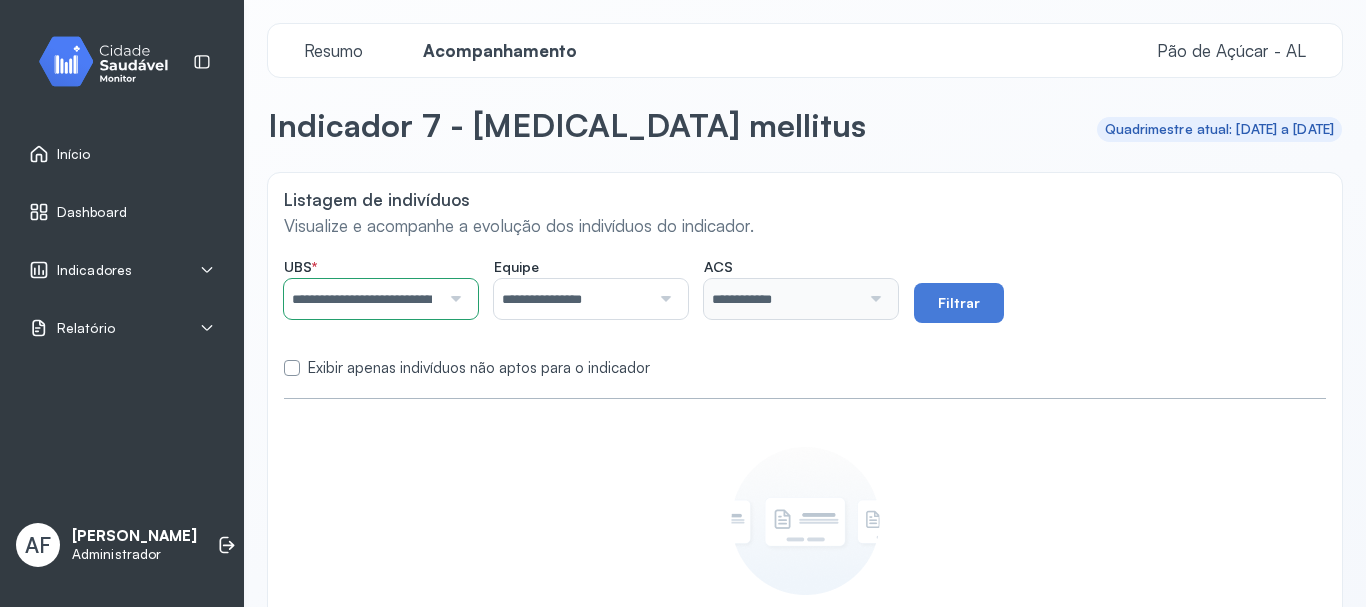 click at bounding box center (663, 299) 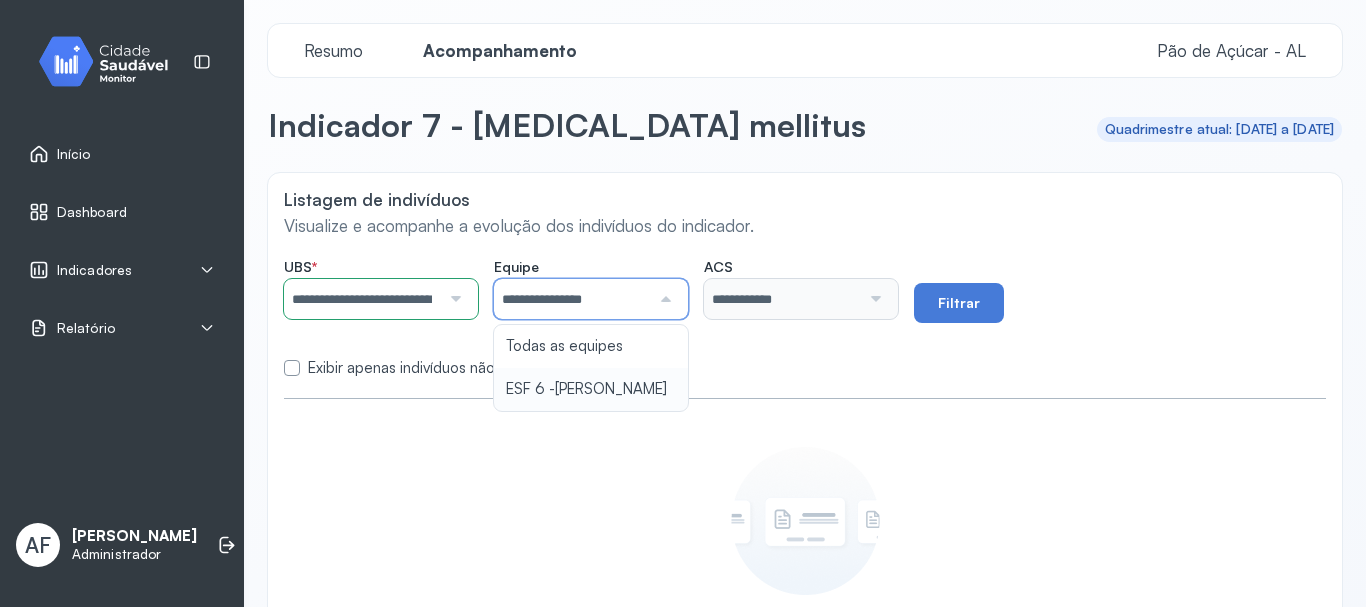 type on "**********" 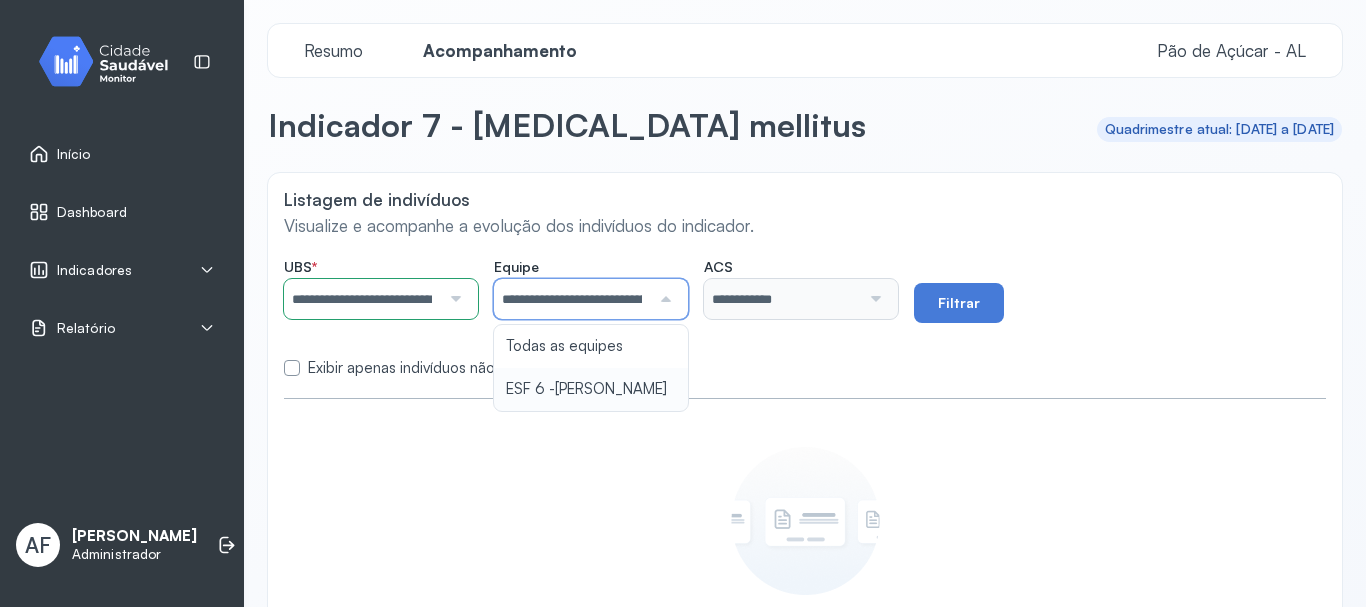 click on "**********" 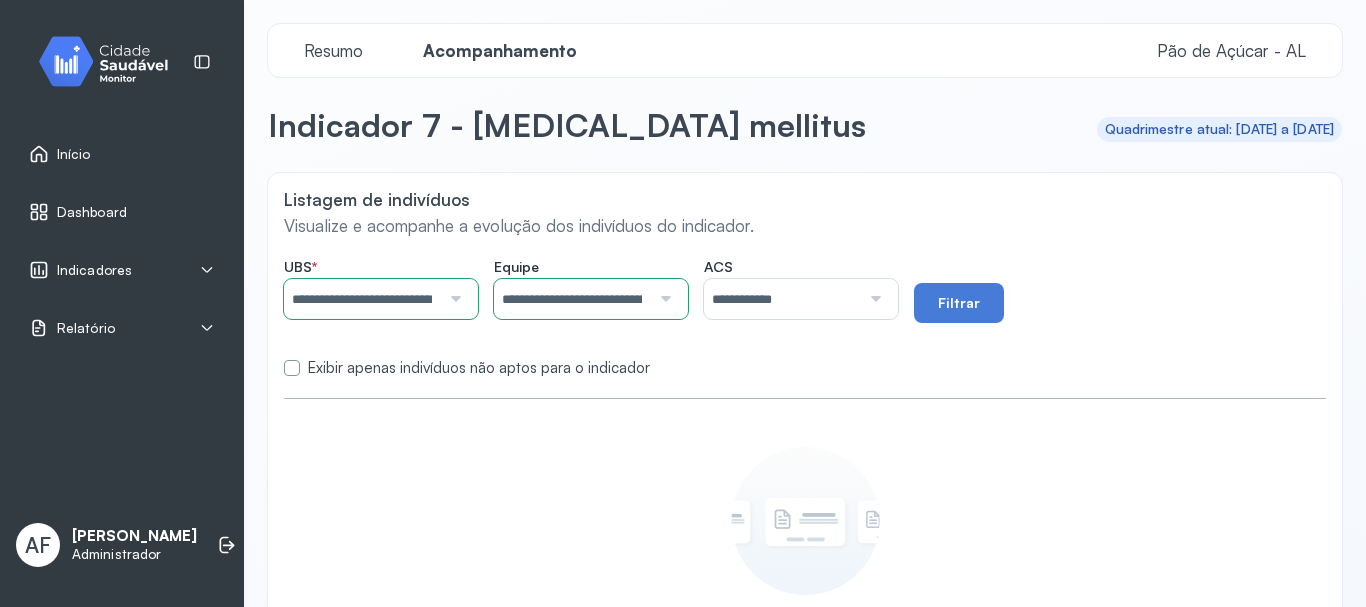 click on "**********" at bounding box center [782, 299] 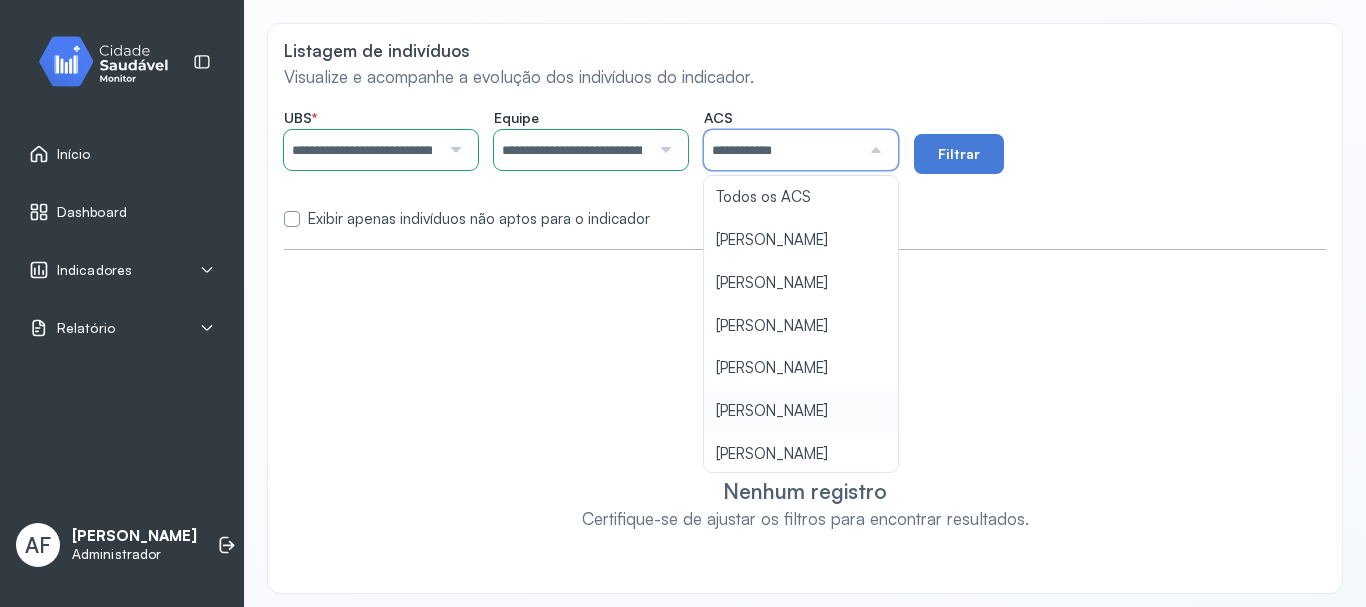 scroll, scrollTop: 159, scrollLeft: 0, axis: vertical 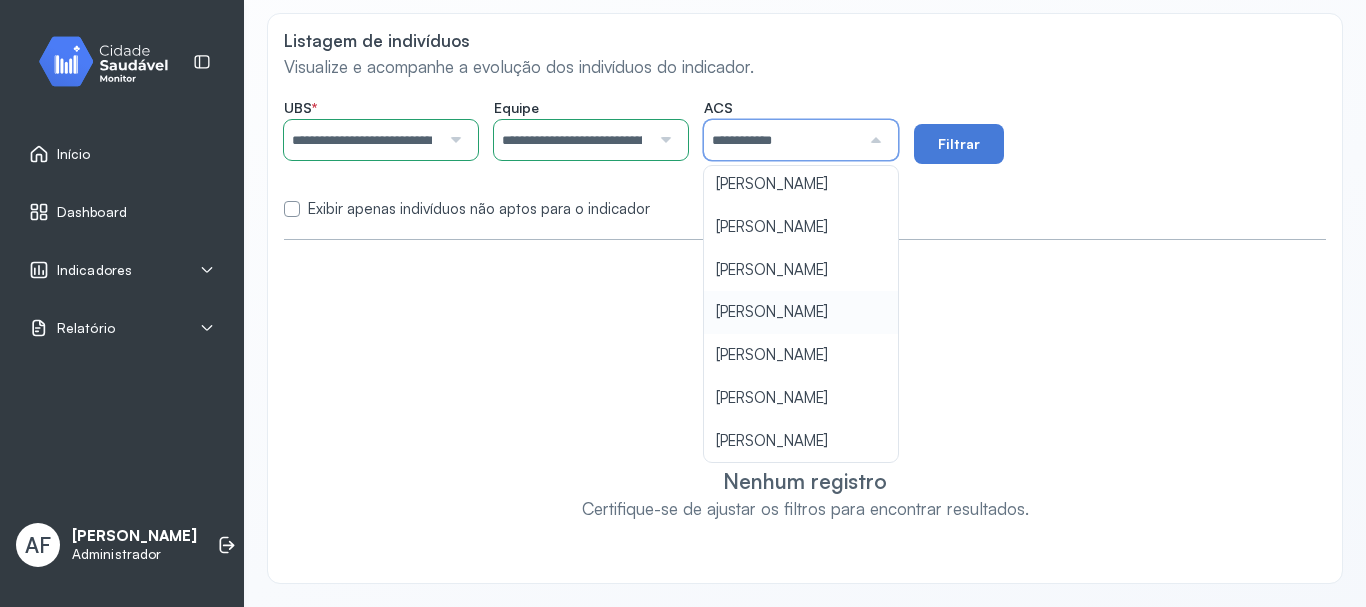 type on "**********" 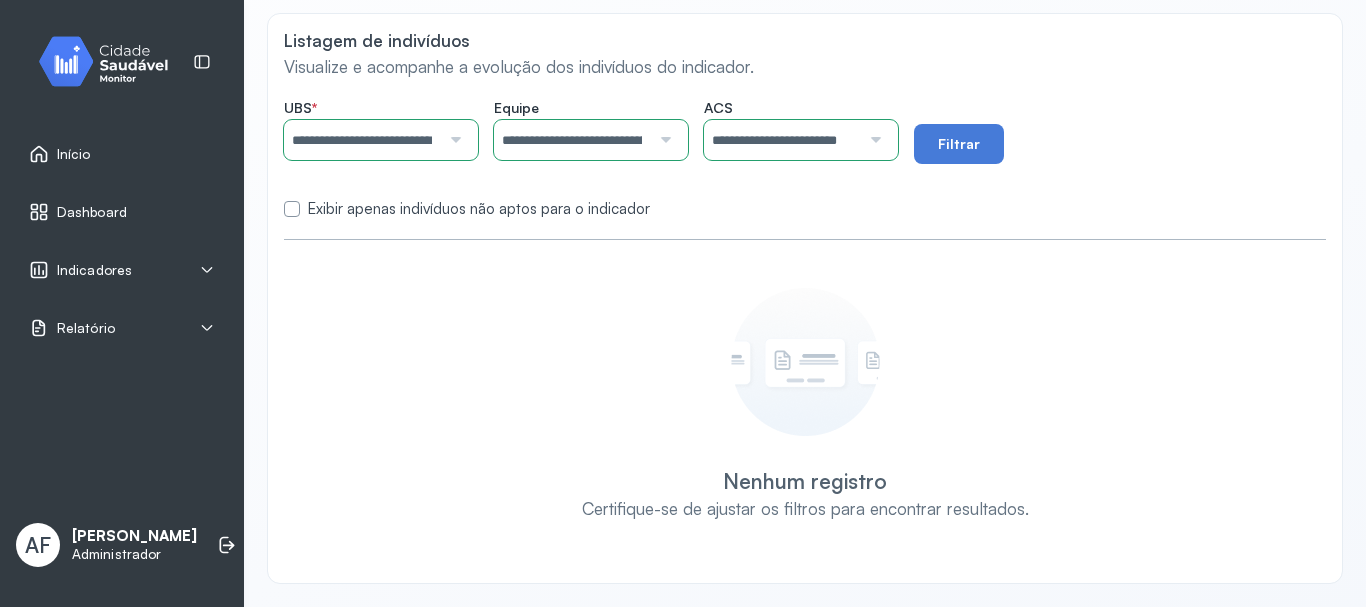 click on "**********" 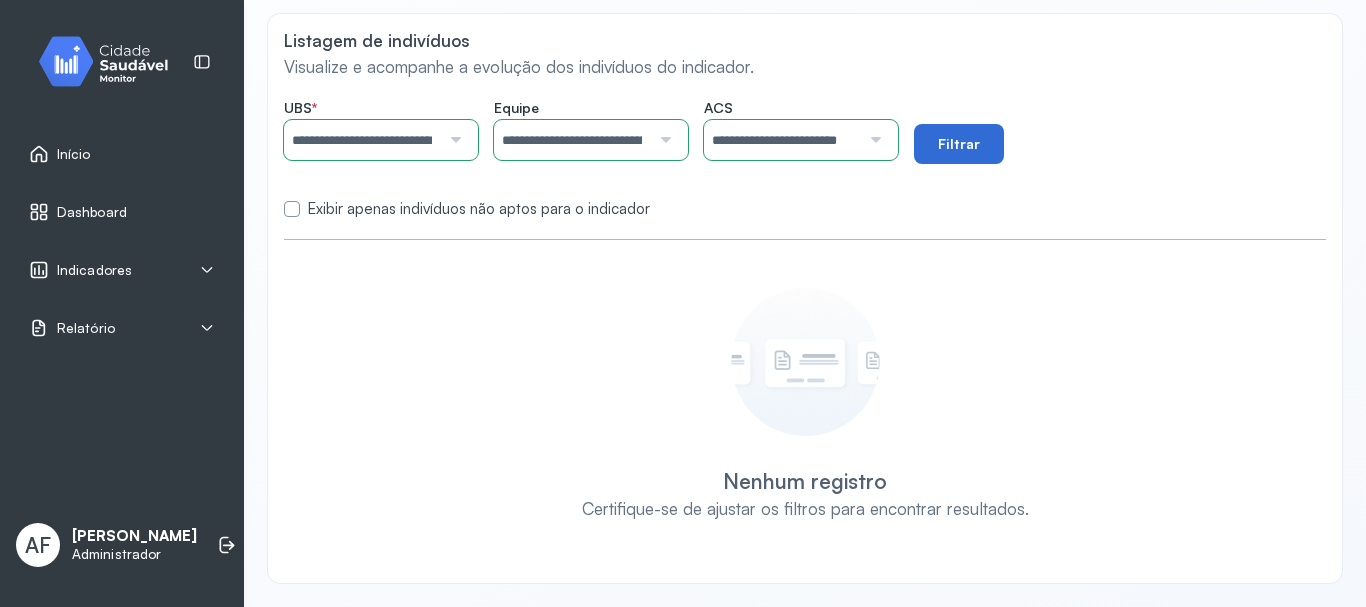 click on "Filtrar" at bounding box center (959, 144) 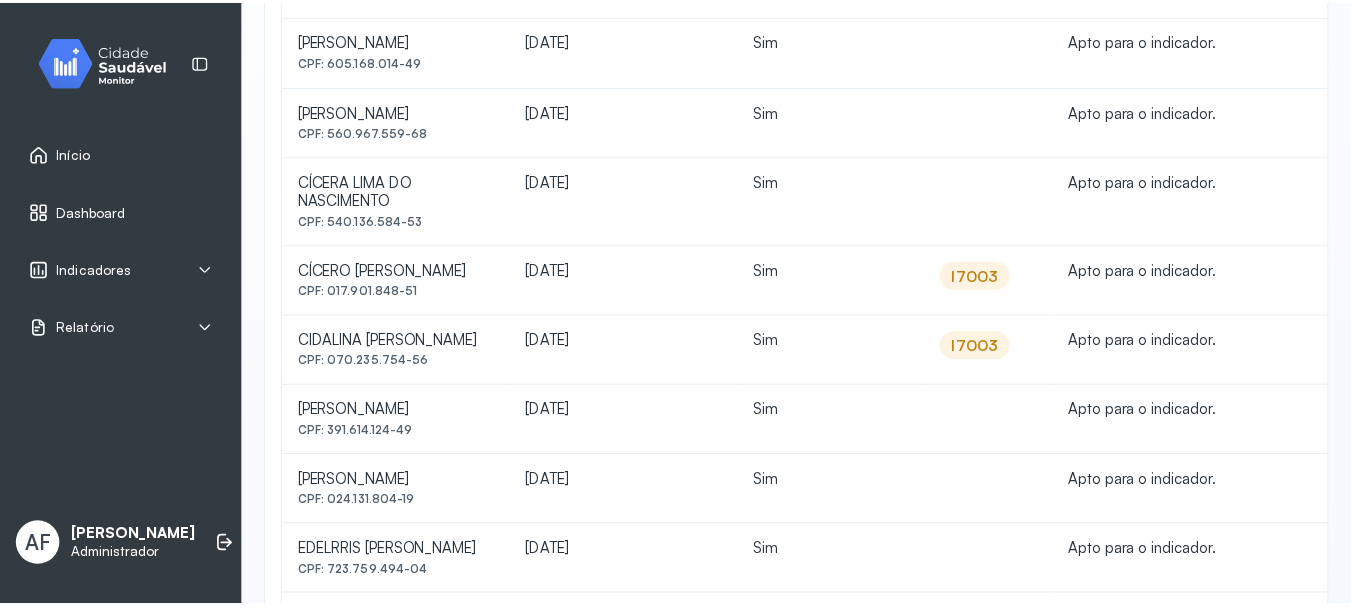 scroll, scrollTop: 759, scrollLeft: 0, axis: vertical 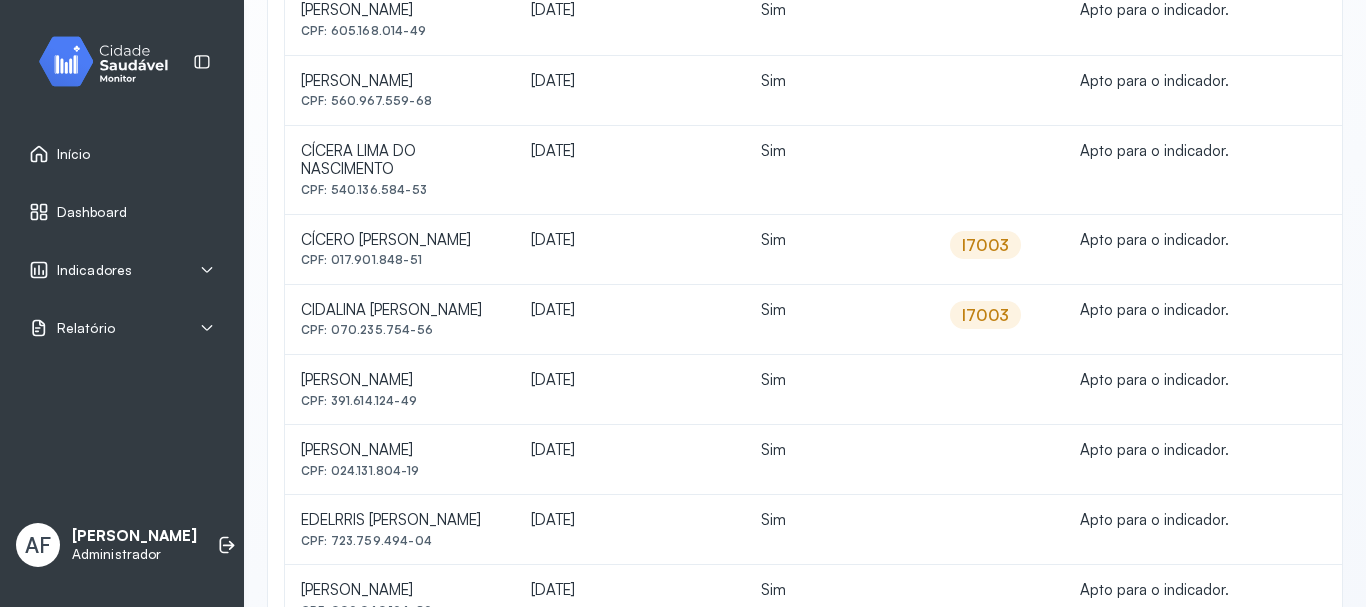 click on "I7003" at bounding box center (985, 245) 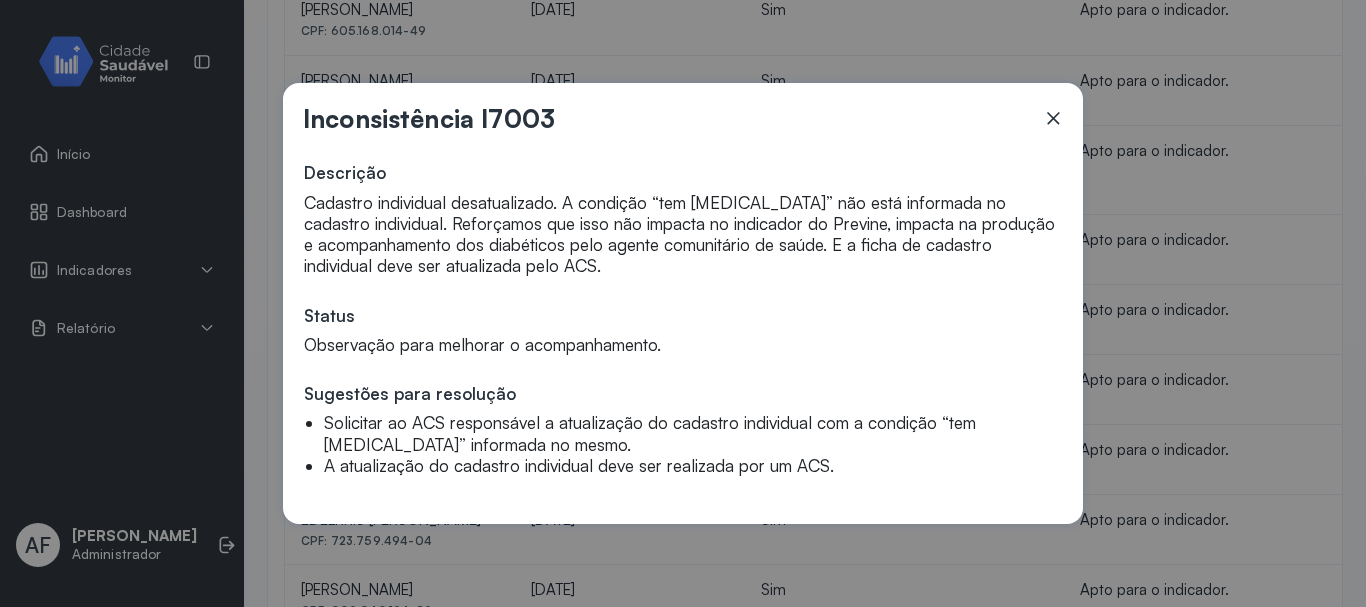 click on "Inconsistência I7003  Descrição   Cadastro individual desatualizado. A condição “tem [MEDICAL_DATA]” não está informada no cadastro individual. Reforçamos que isso não impacta no indicador do Previne, impacta na produção e acompanhamento dos diabéticos pelo agente comunitário de saúde. E a ficha de cadastro individual deve ser atualizada pelo ACS.  Status   Observação para melhorar o acompanhamento.  Sugestões para resolução  Solicitar ao ACS responsável a atualização do cadastro individual com a condição “tem [MEDICAL_DATA]” informada no mesmo. A atualização do cadastro individual deve ser realizada por um ACS." 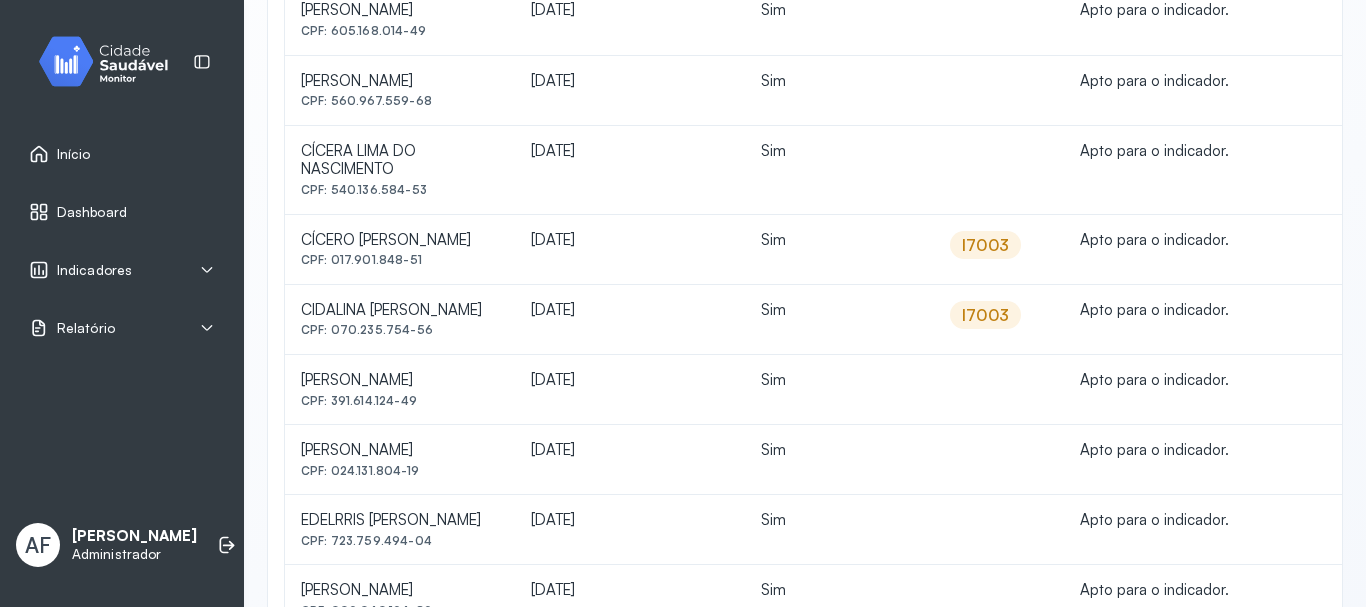 click on "I7003" 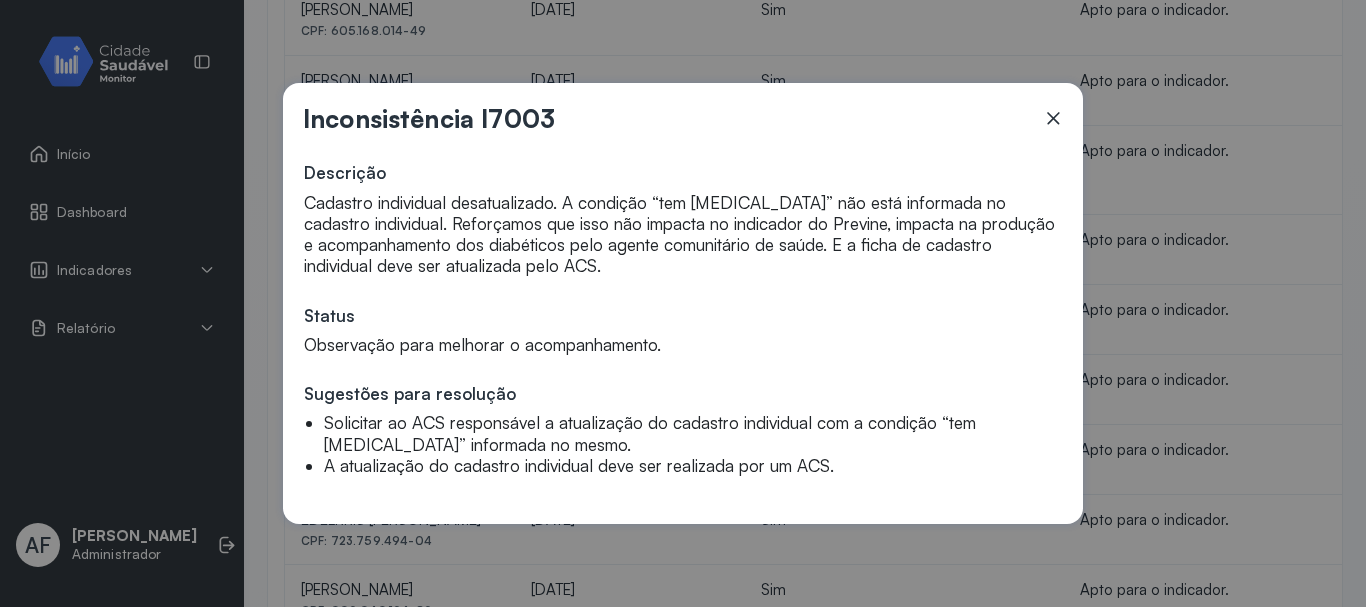 click on "Inconsistência I7003  Descrição   Cadastro individual desatualizado. A condição “tem [MEDICAL_DATA]” não está informada no cadastro individual. Reforçamos que isso não impacta no indicador do Previne, impacta na produção e acompanhamento dos diabéticos pelo agente comunitário de saúde. E a ficha de cadastro individual deve ser atualizada pelo ACS.  Status   Observação para melhorar o acompanhamento.  Sugestões para resolução  Solicitar ao ACS responsável a atualização do cadastro individual com a condição “tem [MEDICAL_DATA]” informada no mesmo. A atualização do cadastro individual deve ser realizada por um ACS." 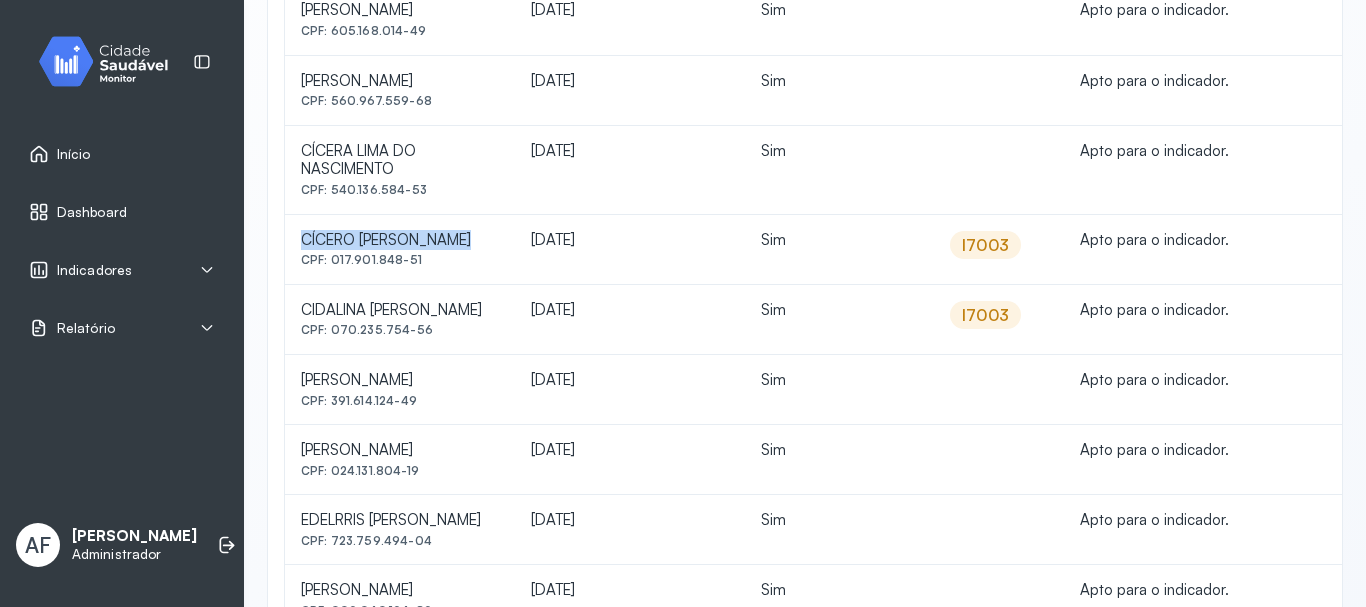 drag, startPoint x: 303, startPoint y: 242, endPoint x: 474, endPoint y: 249, distance: 171.14322 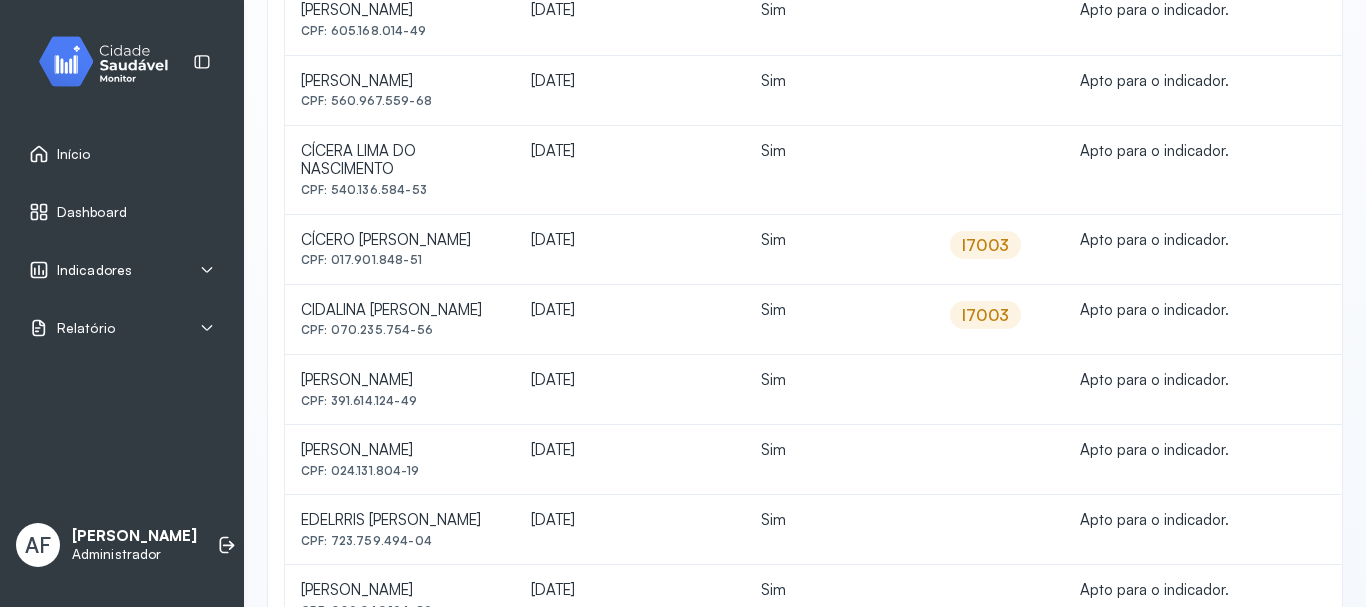 click on "Indicadores" at bounding box center (122, 270) 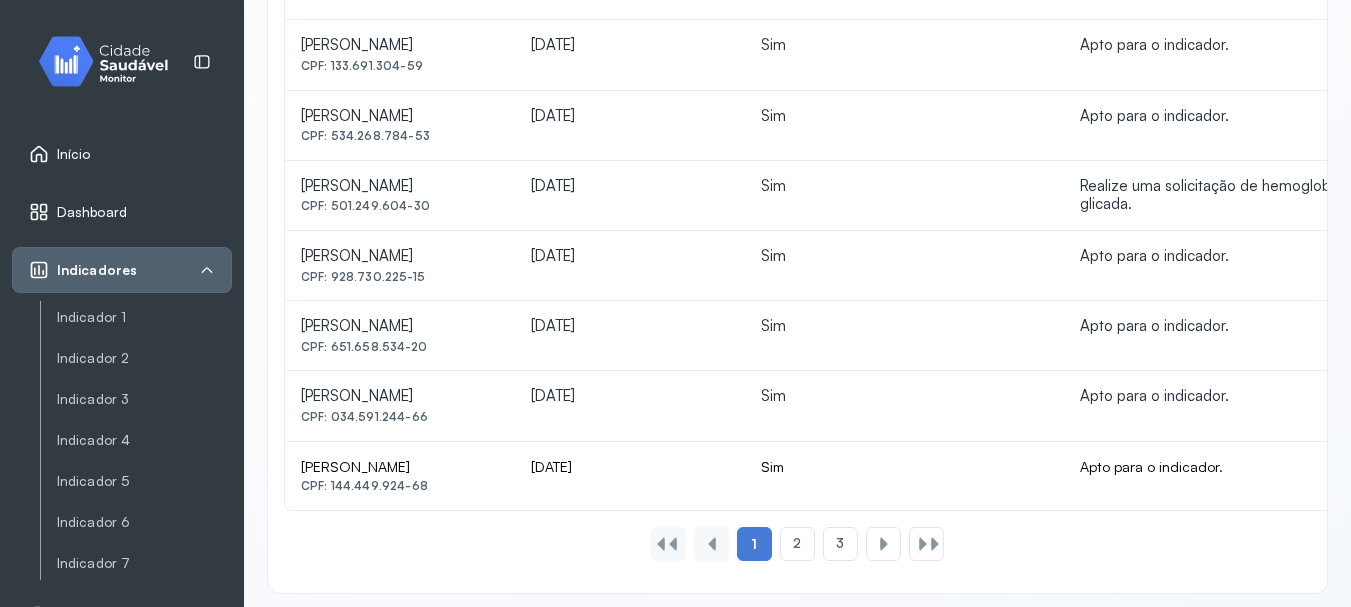 scroll, scrollTop: 1472, scrollLeft: 0, axis: vertical 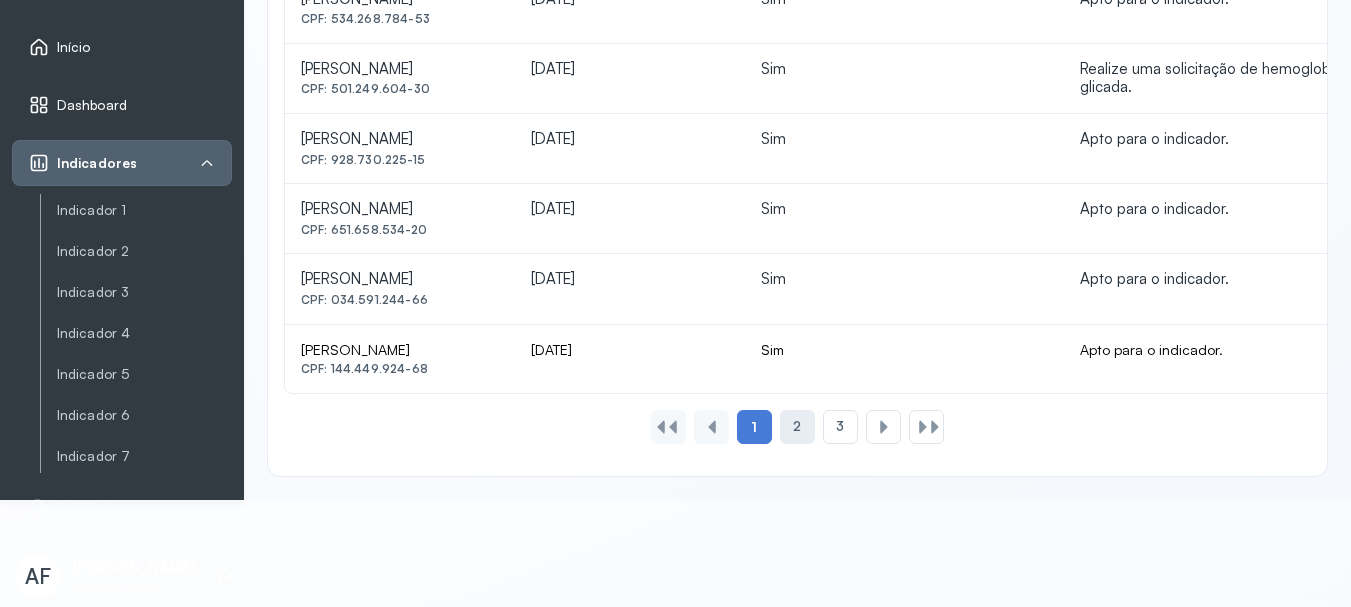 click on "2" at bounding box center [797, 426] 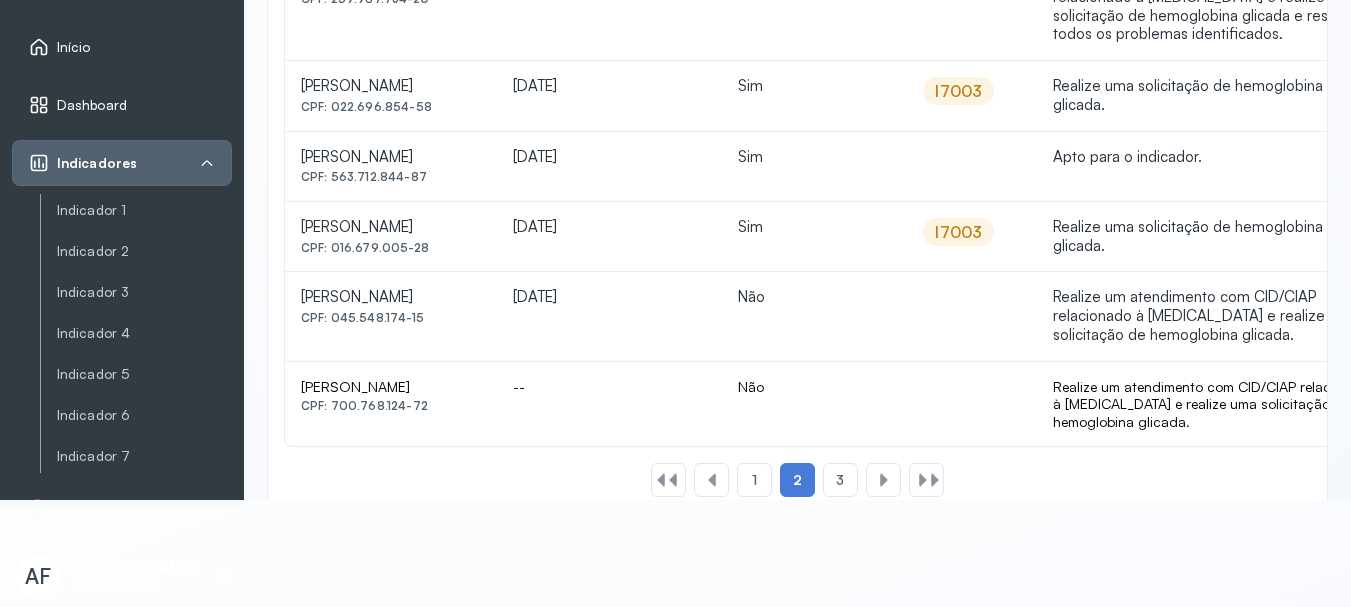 scroll, scrollTop: 1754, scrollLeft: 0, axis: vertical 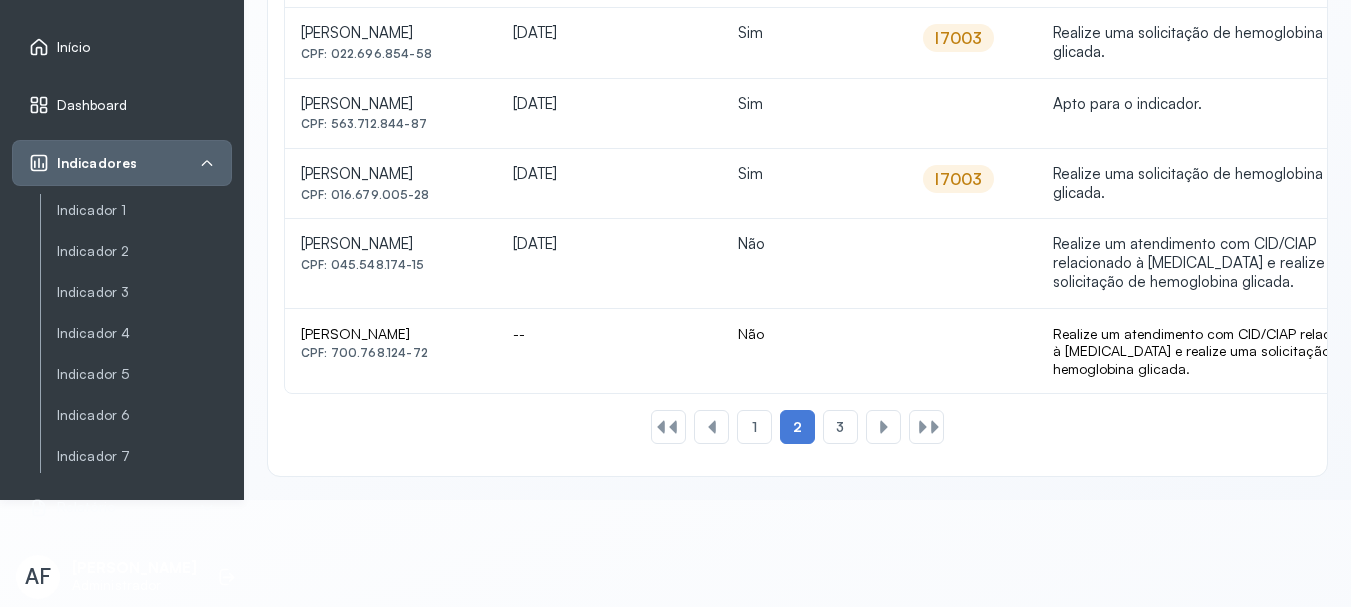 drag, startPoint x: 306, startPoint y: 163, endPoint x: 460, endPoint y: 201, distance: 158.61903 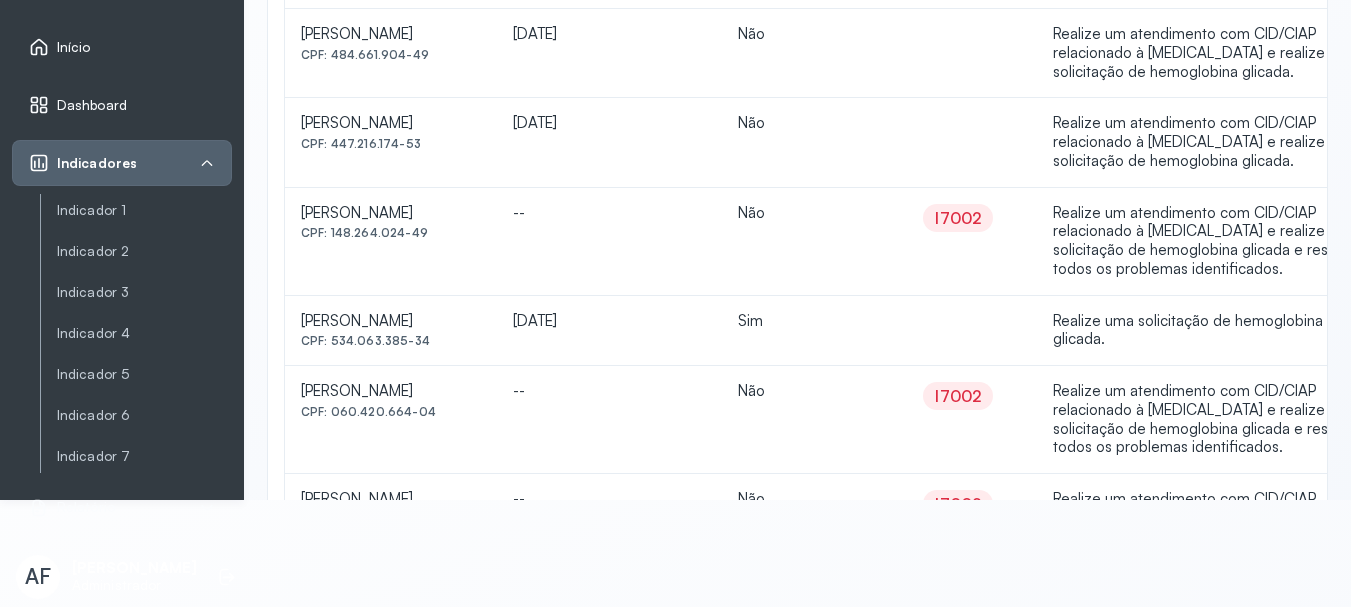 scroll, scrollTop: 954, scrollLeft: 0, axis: vertical 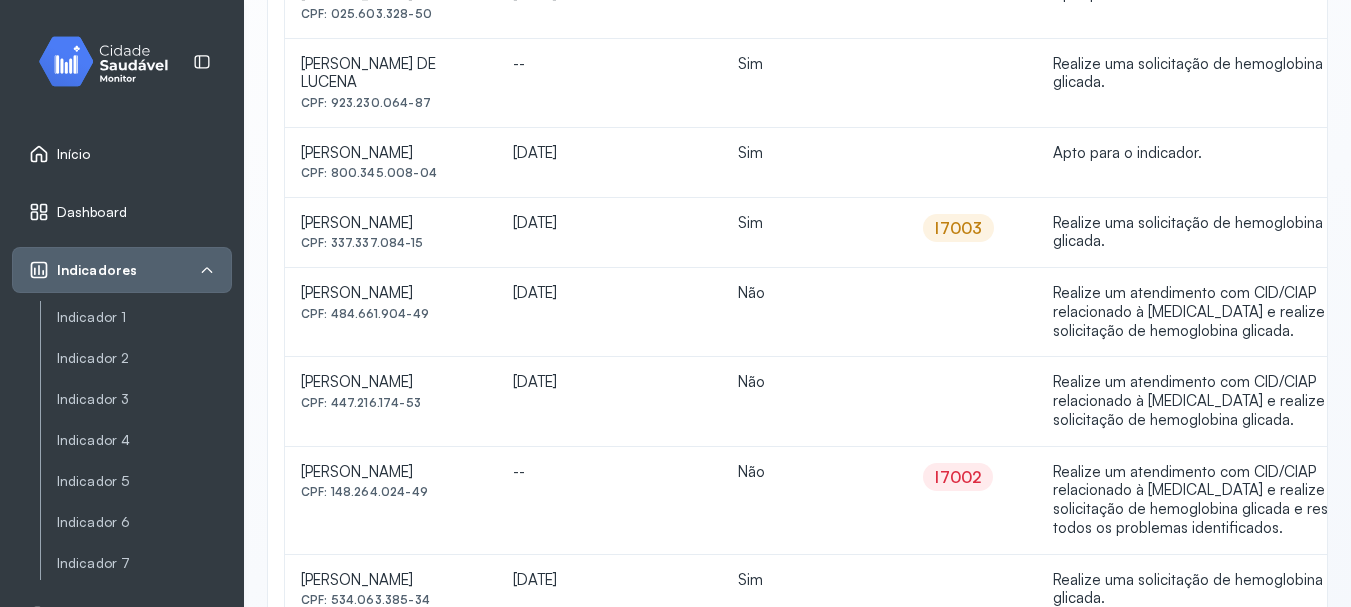 click 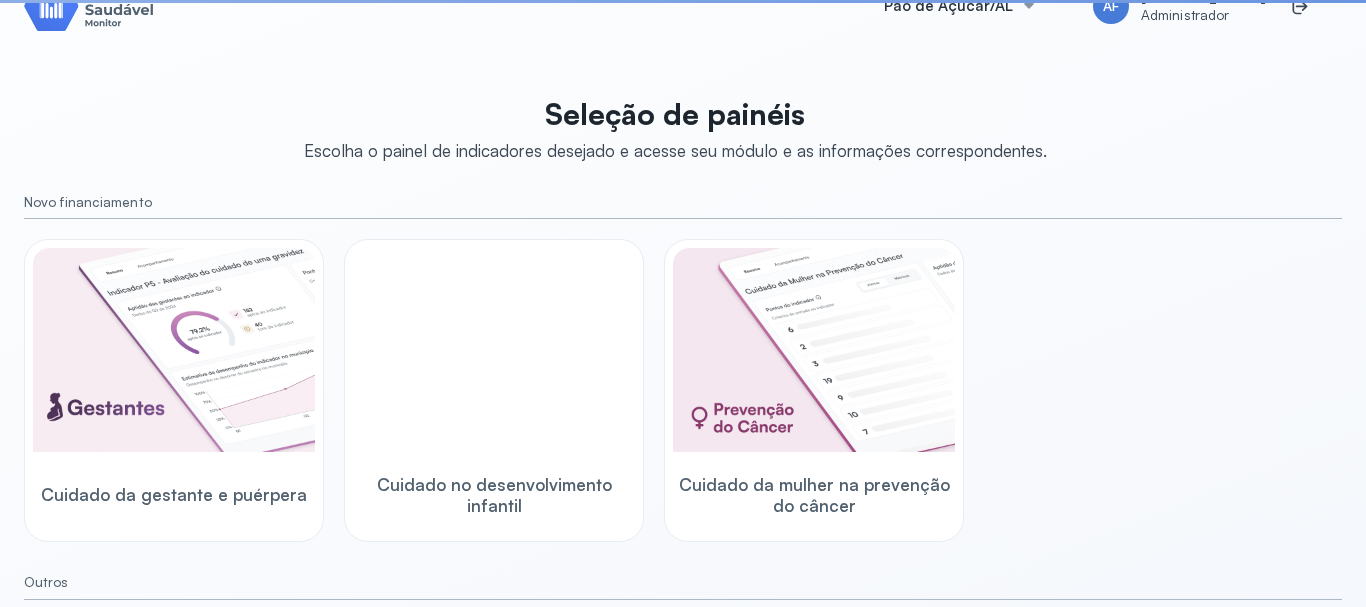 scroll, scrollTop: 687, scrollLeft: 0, axis: vertical 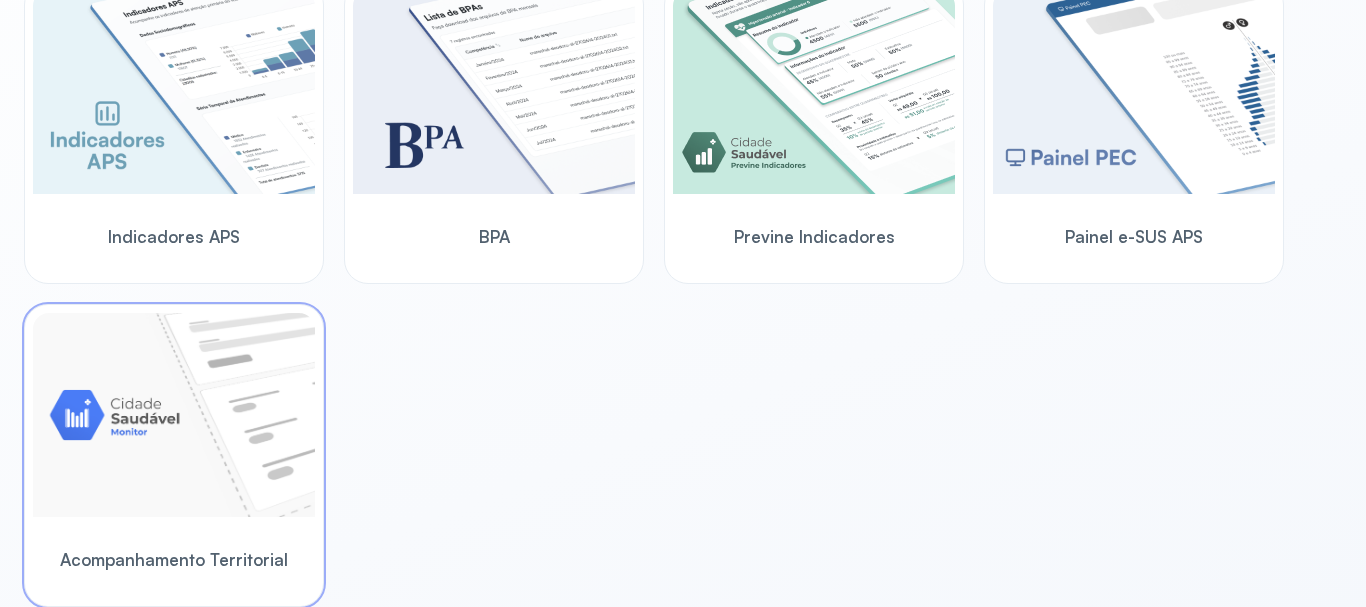 click at bounding box center [174, 415] 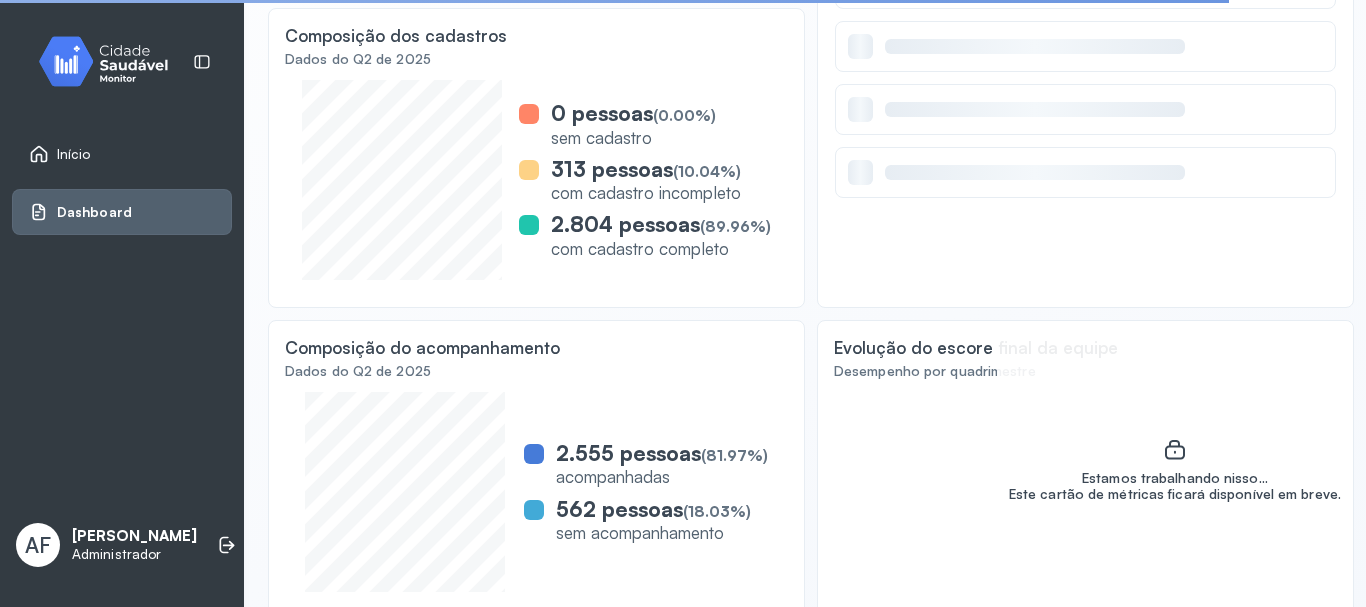 scroll, scrollTop: 531, scrollLeft: 0, axis: vertical 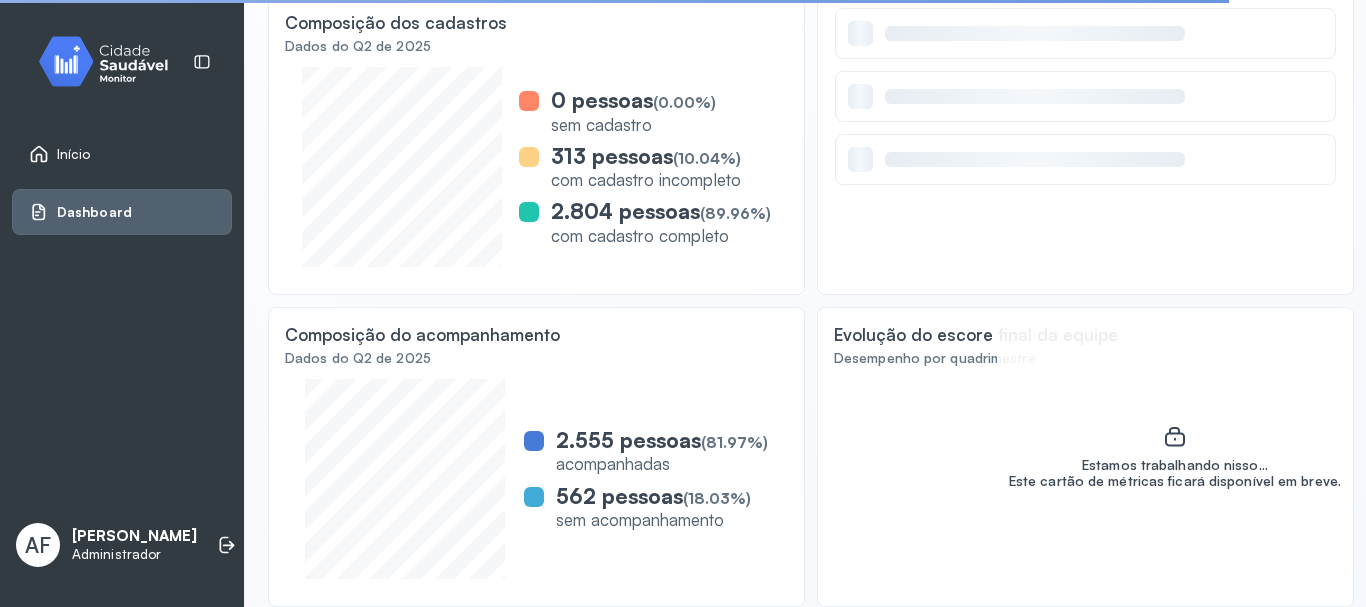 click 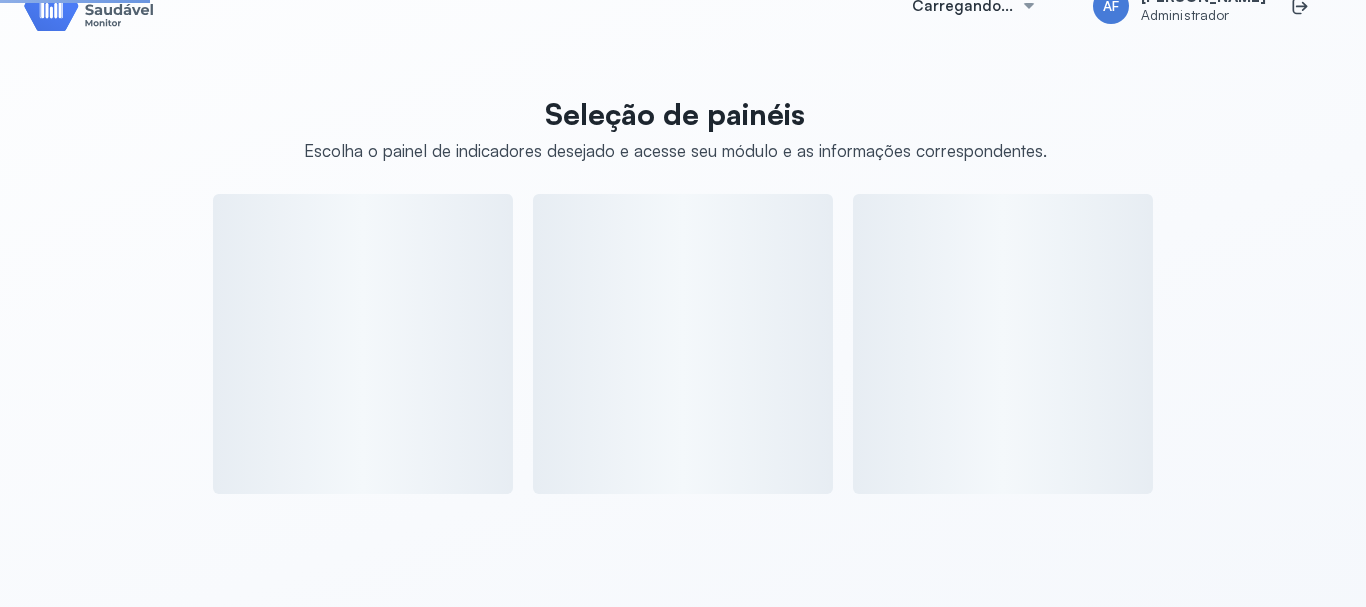 scroll, scrollTop: 531, scrollLeft: 0, axis: vertical 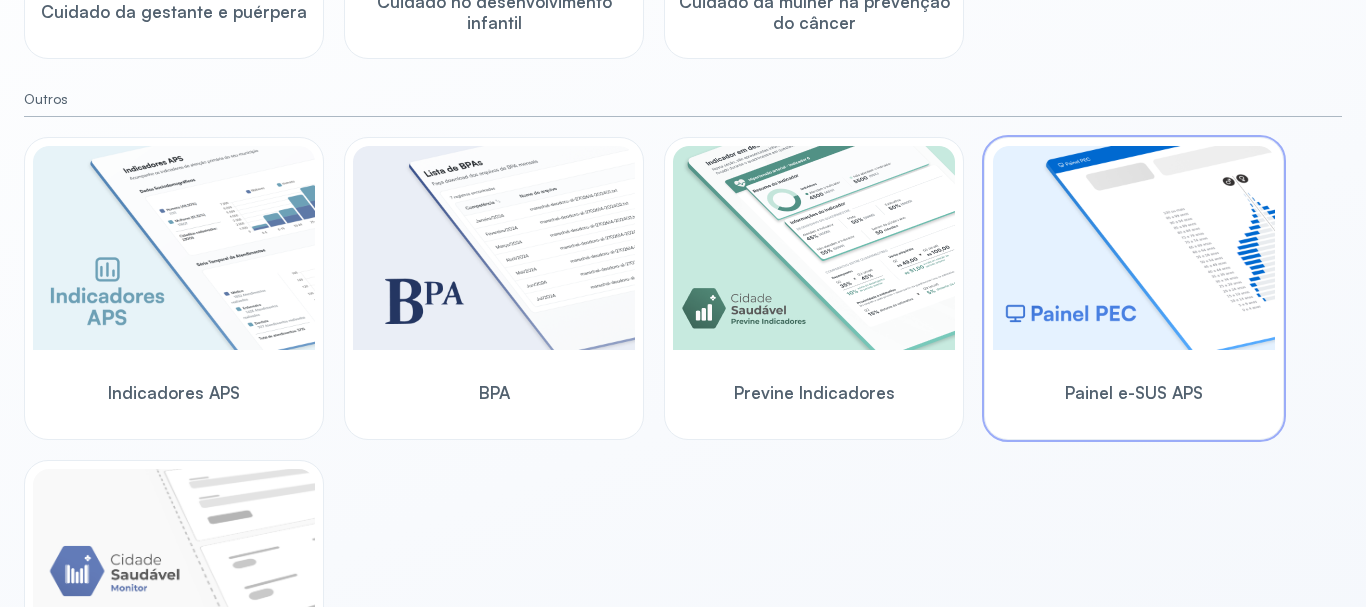 click at bounding box center [1134, 248] 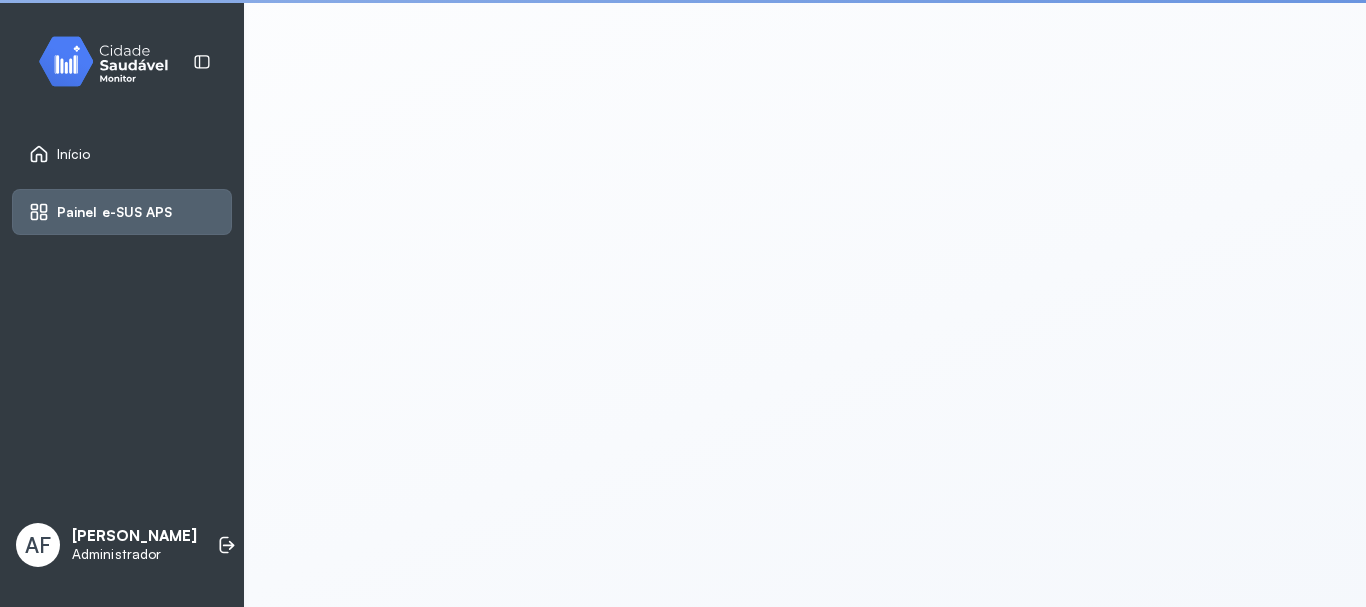 scroll, scrollTop: 4, scrollLeft: 0, axis: vertical 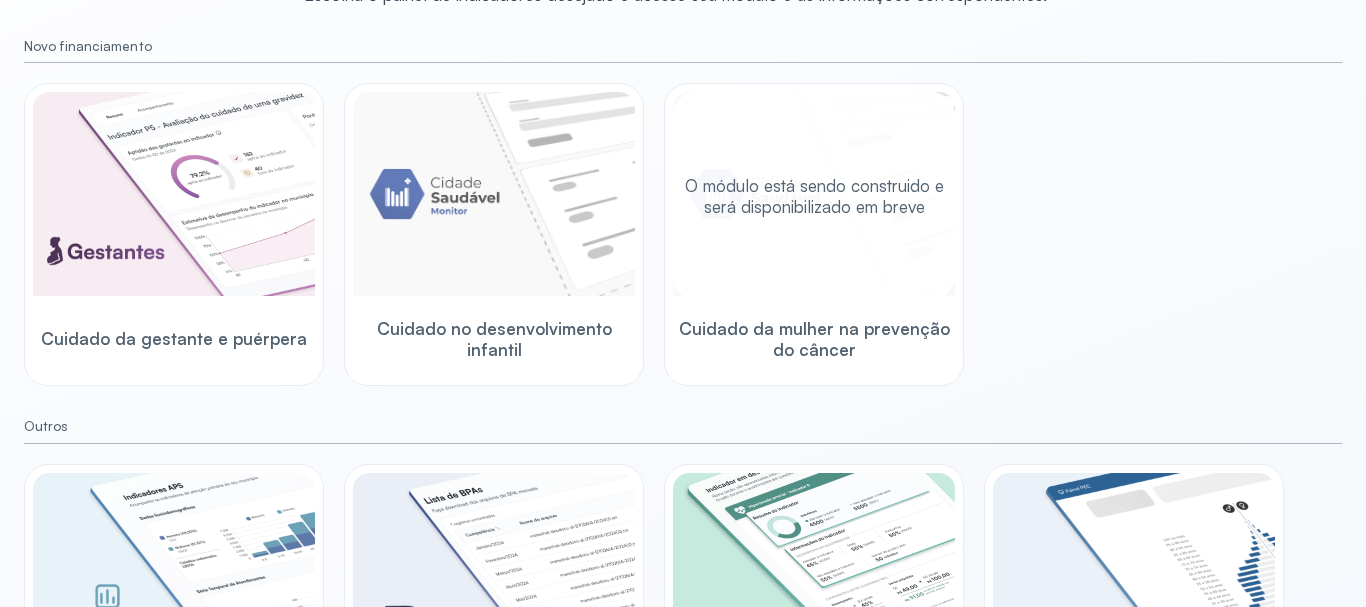 click on "Cuidado da mulher na prevenção do câncer" at bounding box center [814, 339] 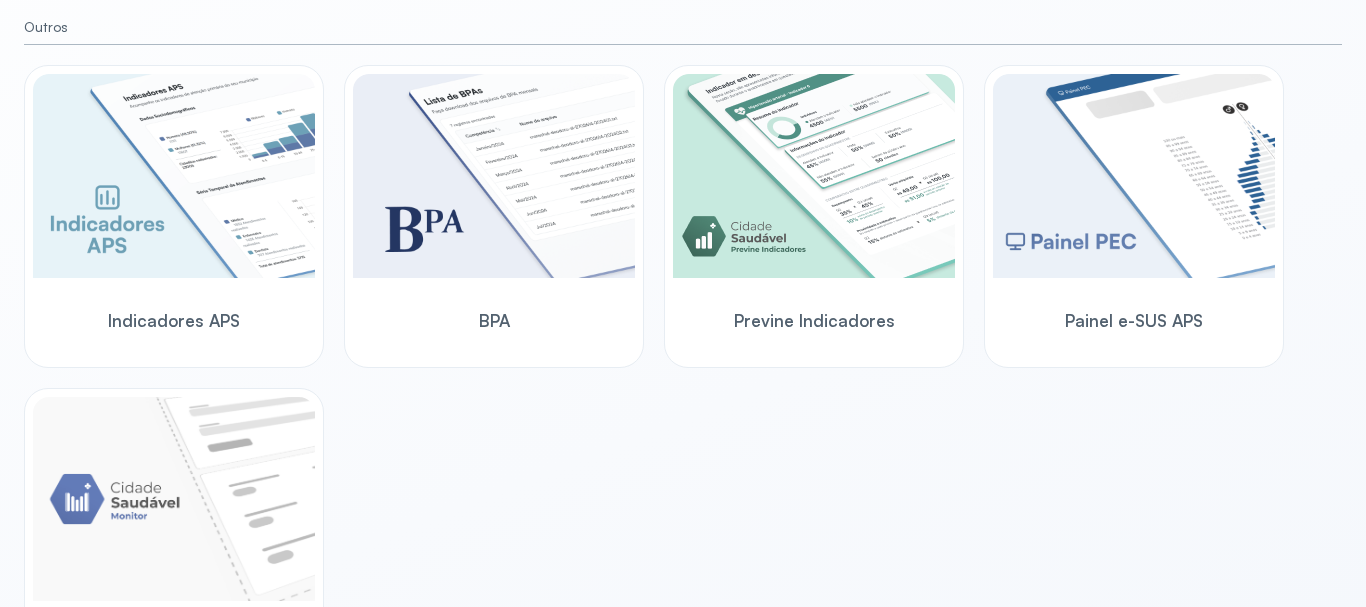 scroll, scrollTop: 604, scrollLeft: 0, axis: vertical 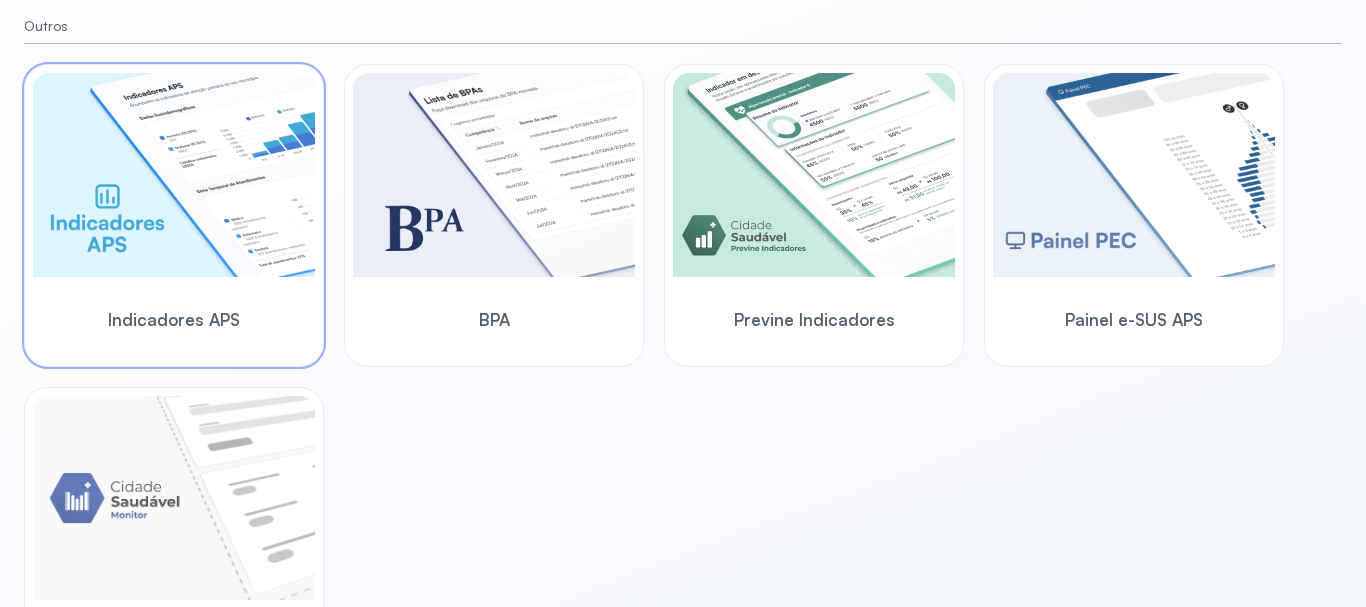 click on "Indicadores APS" at bounding box center (174, 319) 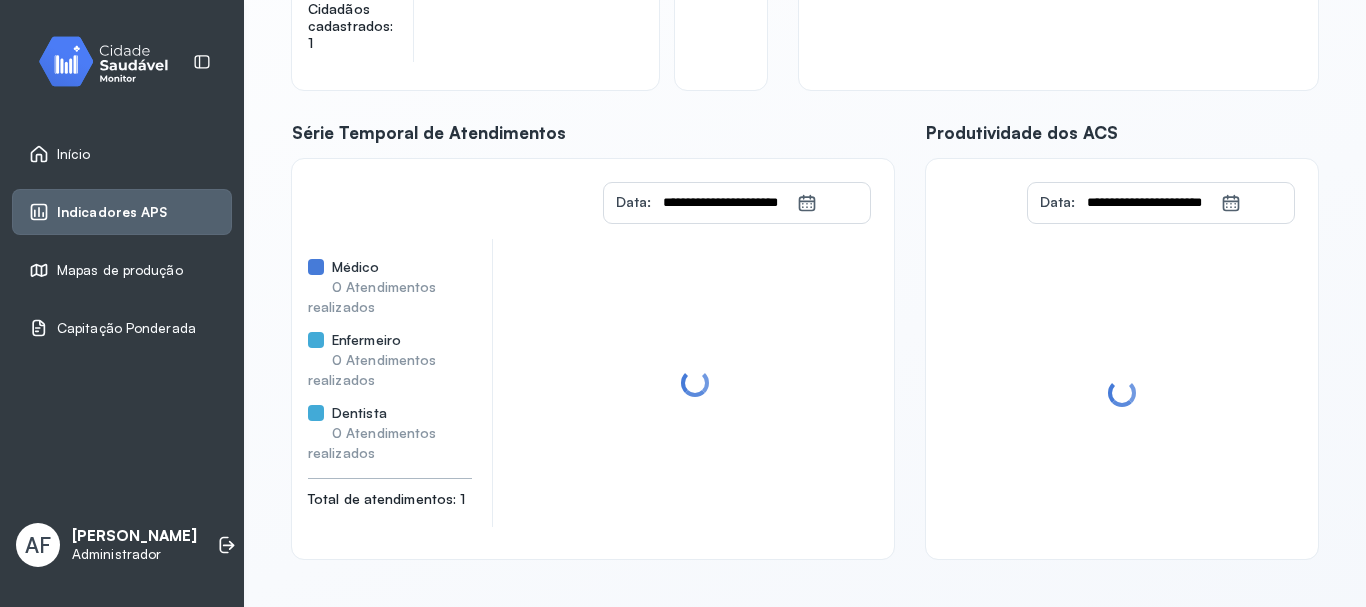 scroll, scrollTop: 414, scrollLeft: 0, axis: vertical 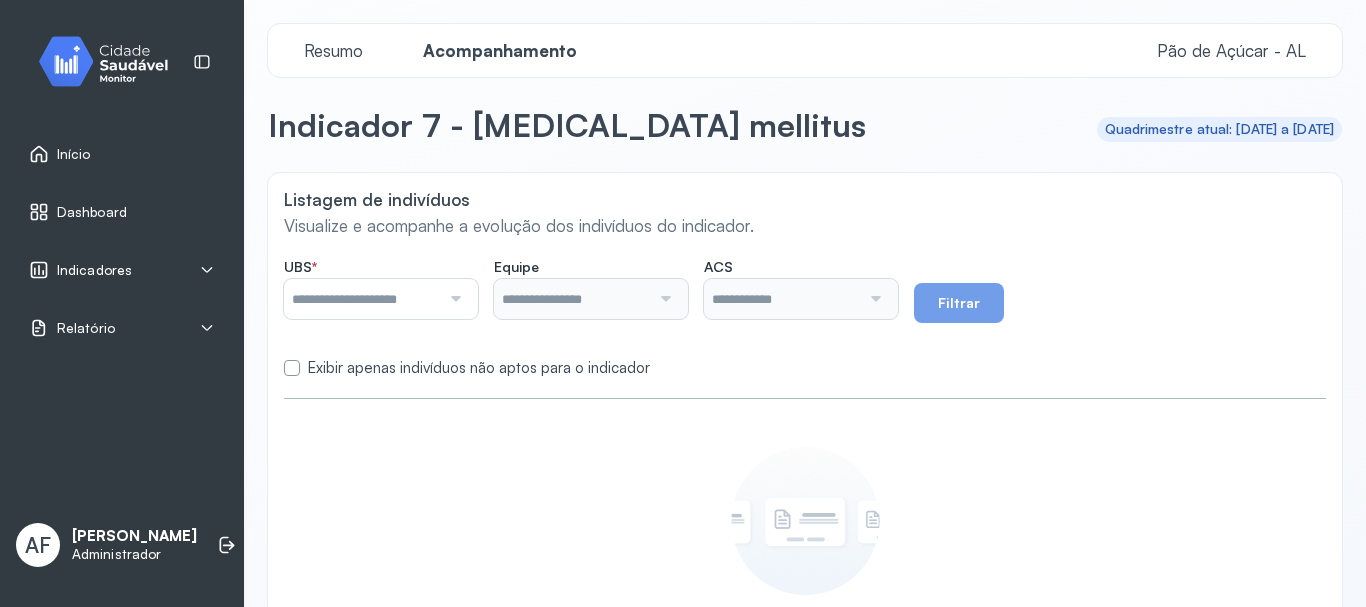 click on "Indicadores" at bounding box center (94, 270) 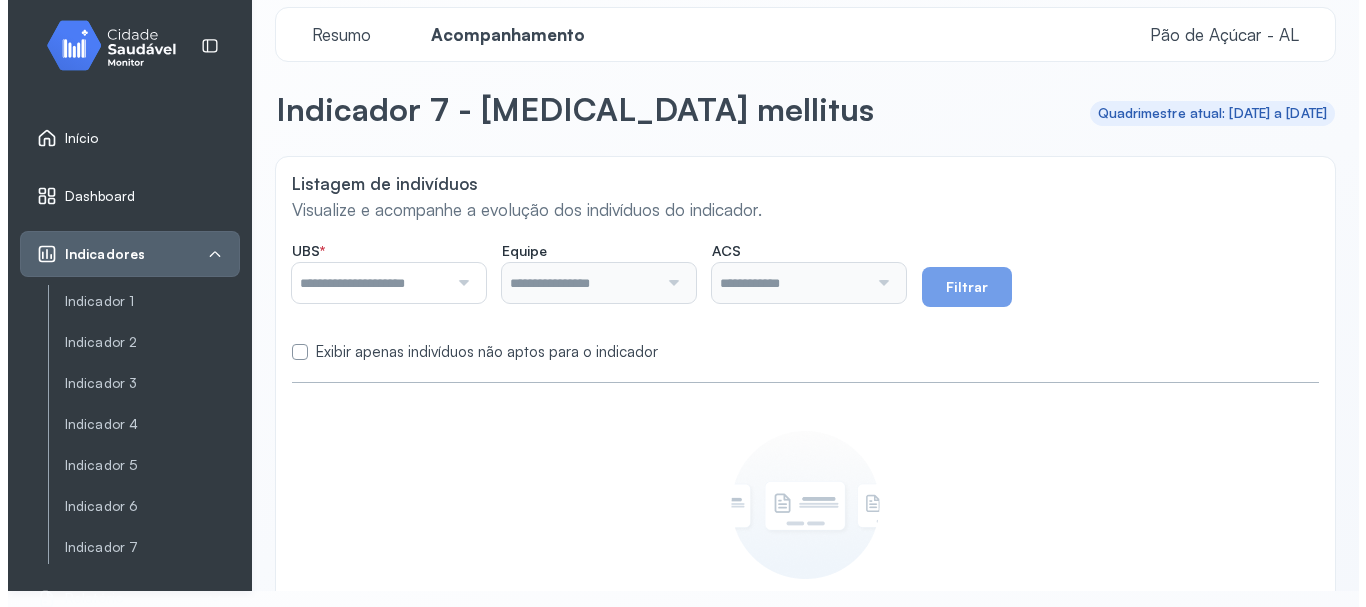 scroll, scrollTop: 0, scrollLeft: 0, axis: both 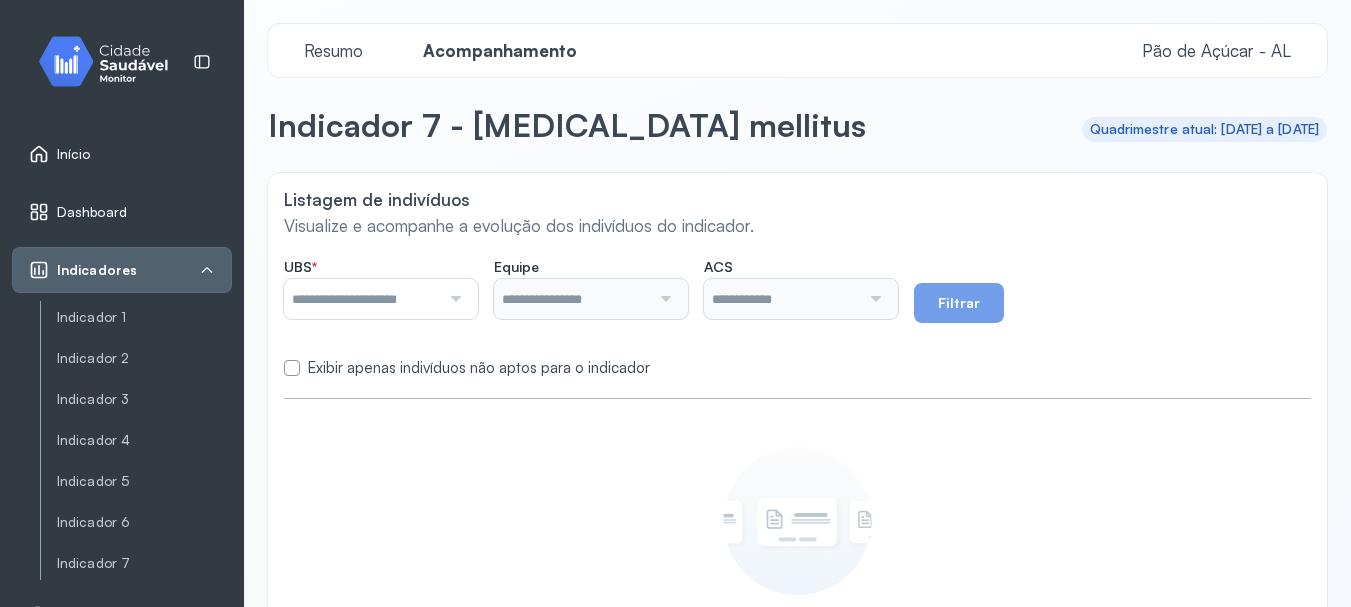 click on "Início" at bounding box center [60, 154] 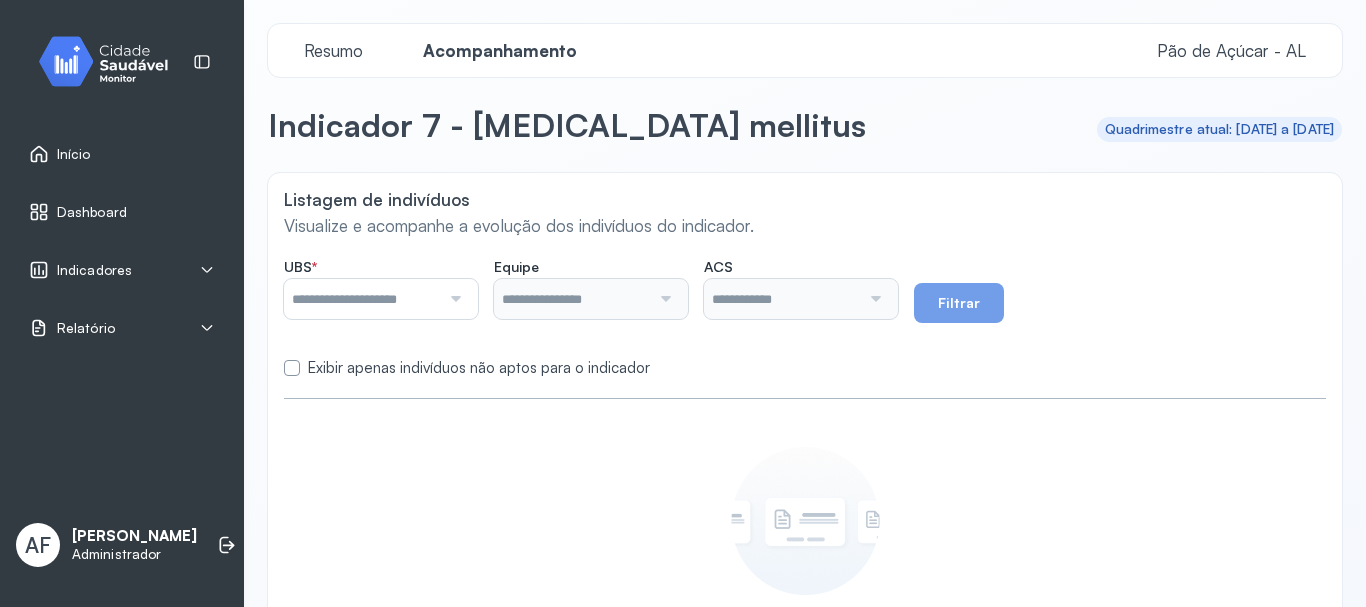 click 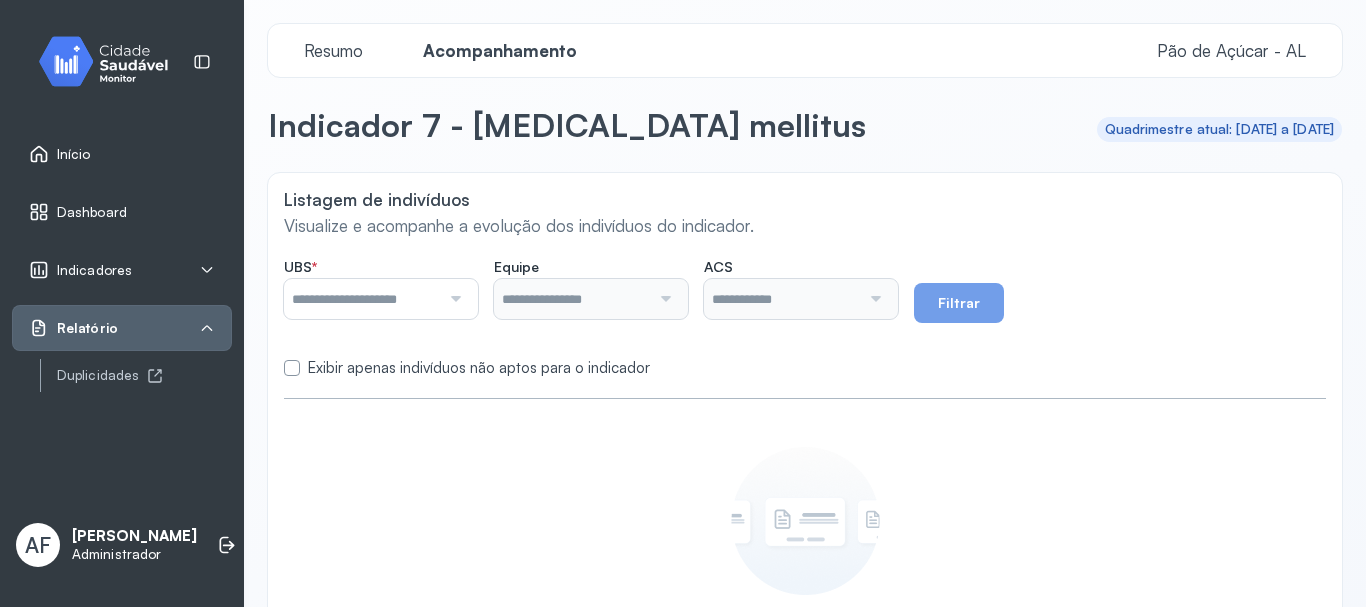 click on "Início" at bounding box center [74, 154] 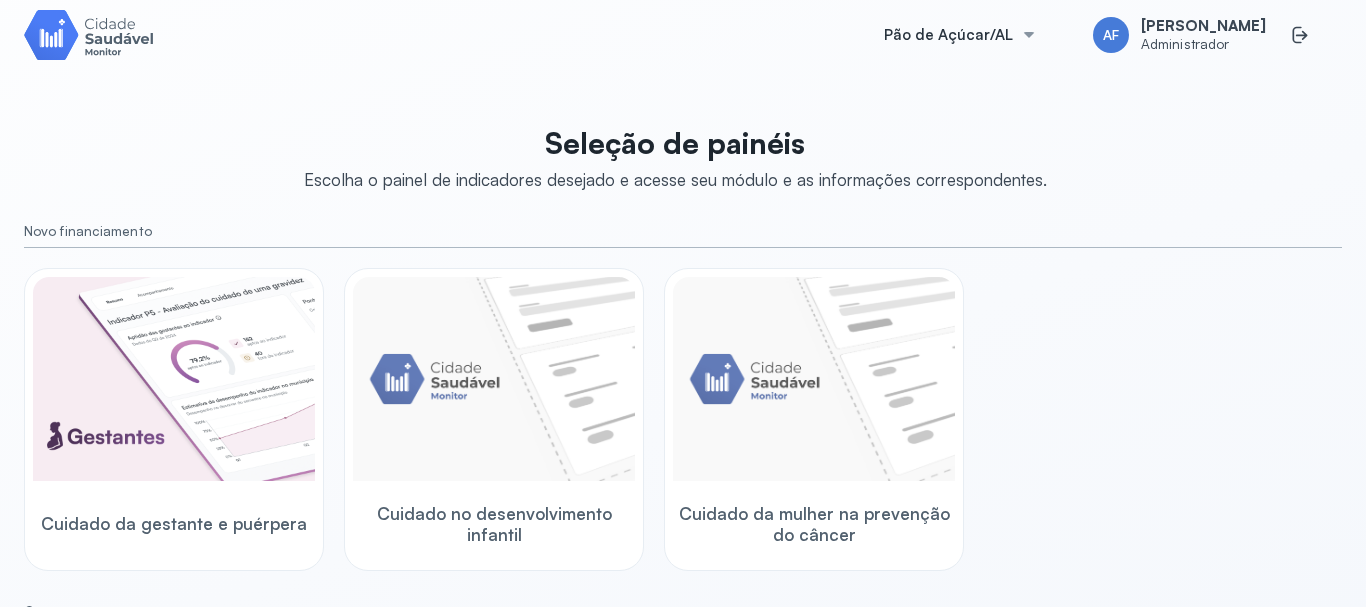 scroll, scrollTop: 0, scrollLeft: 0, axis: both 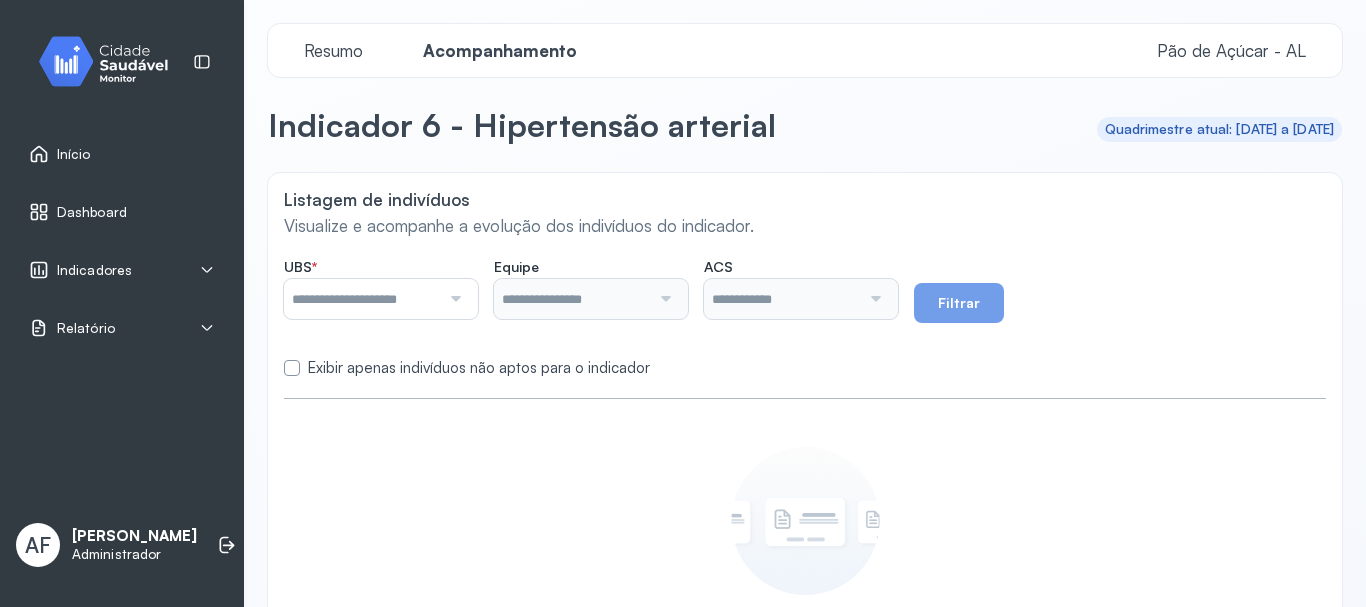 click on "Indicadores" at bounding box center [122, 270] 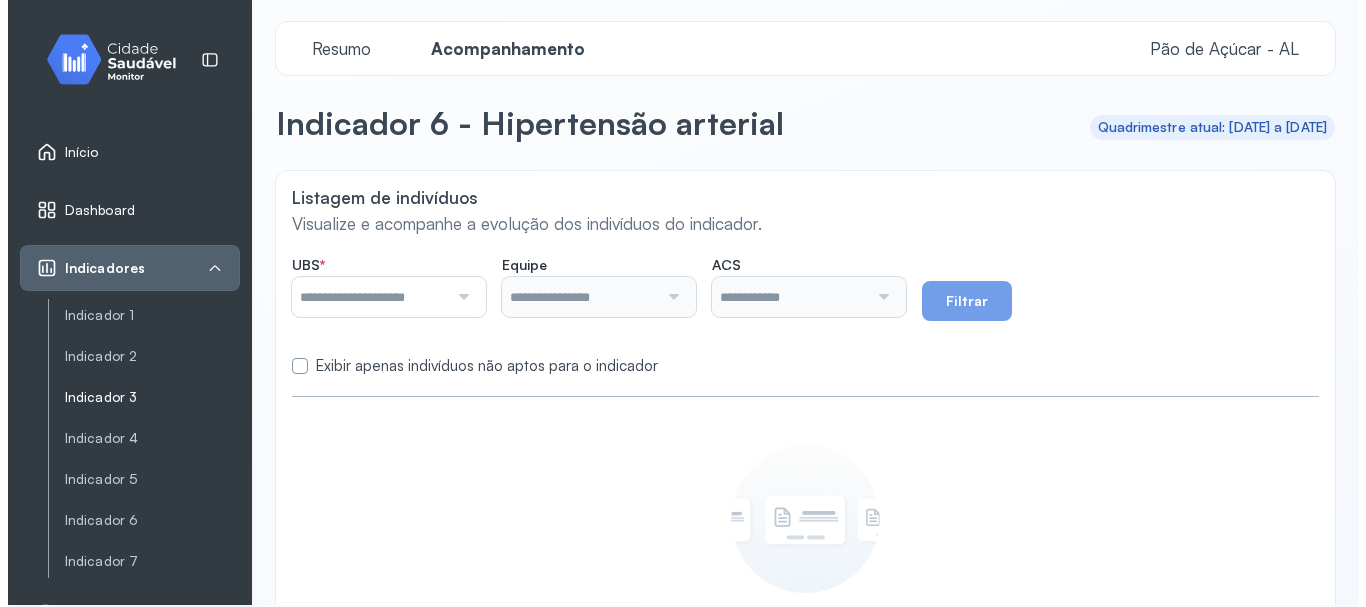 scroll, scrollTop: 0, scrollLeft: 0, axis: both 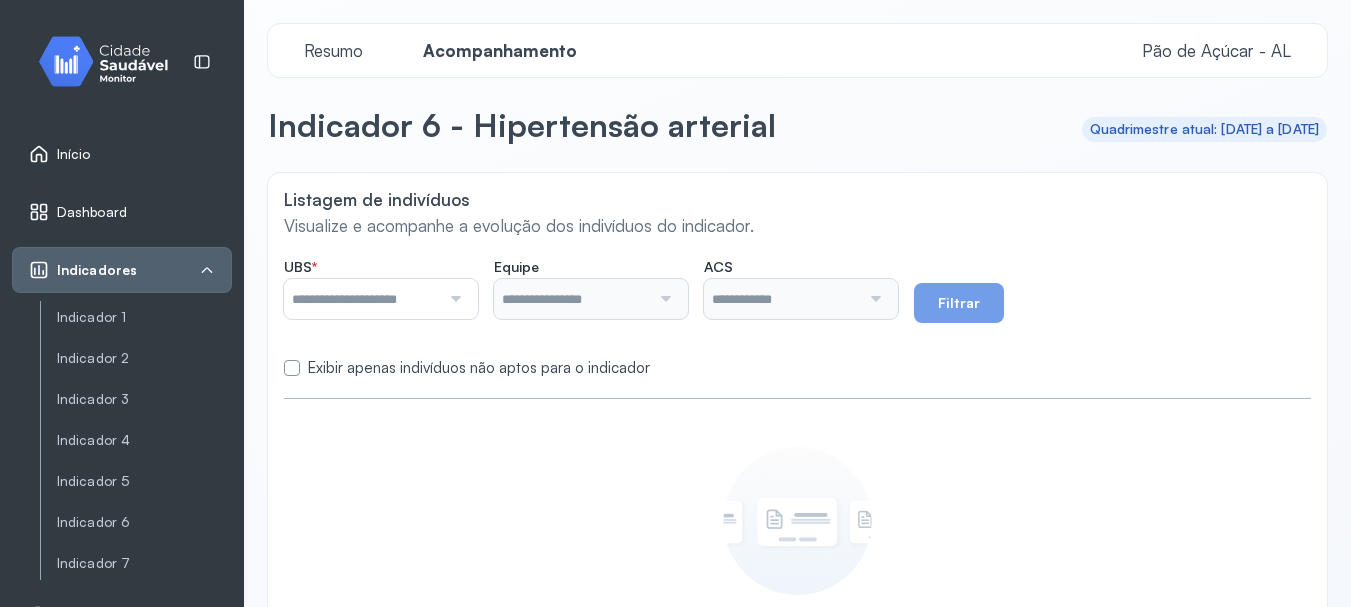 click 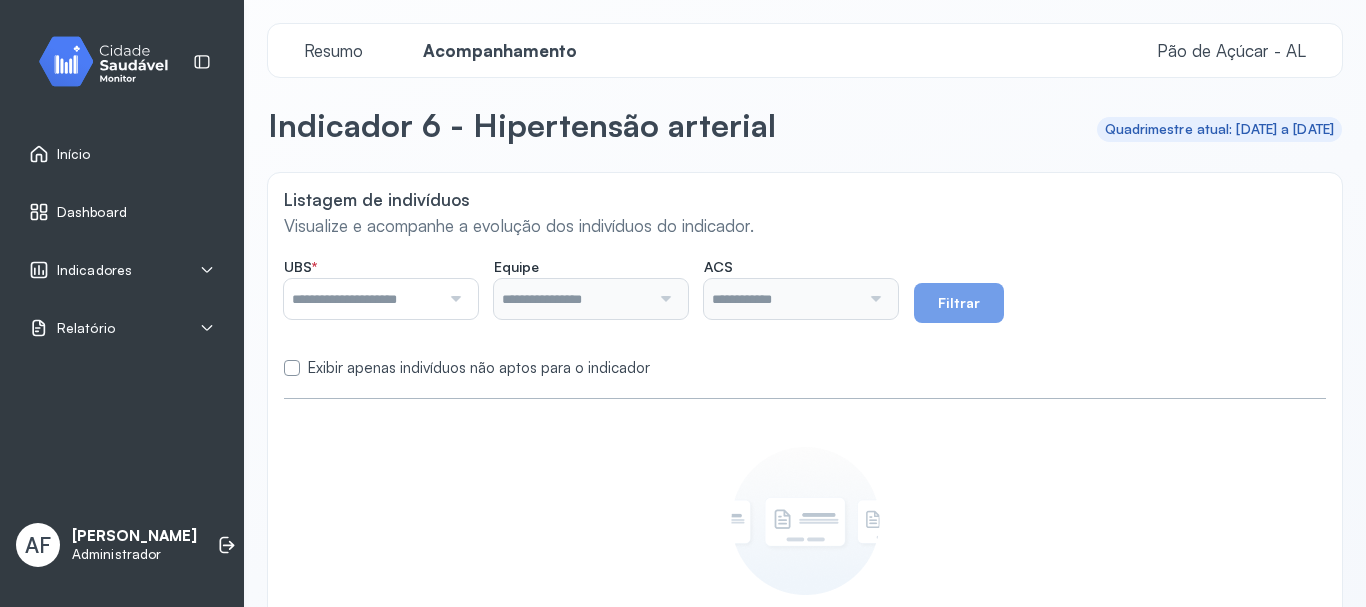 click on "Dashboard" at bounding box center [122, 212] 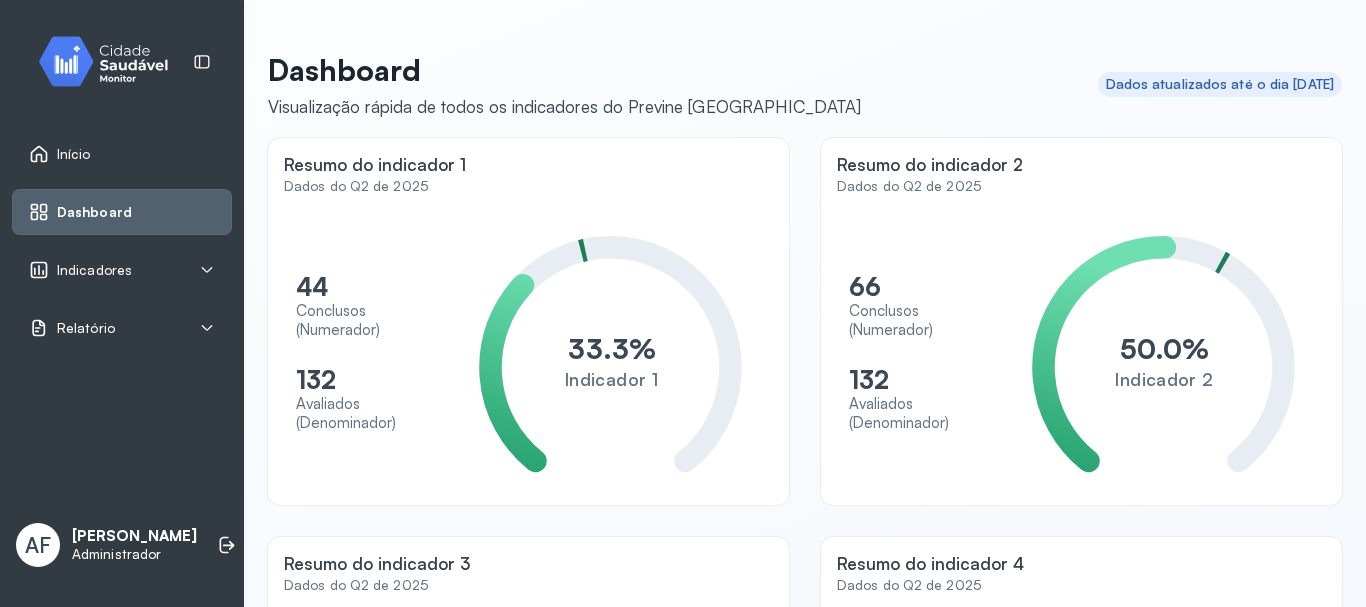 click 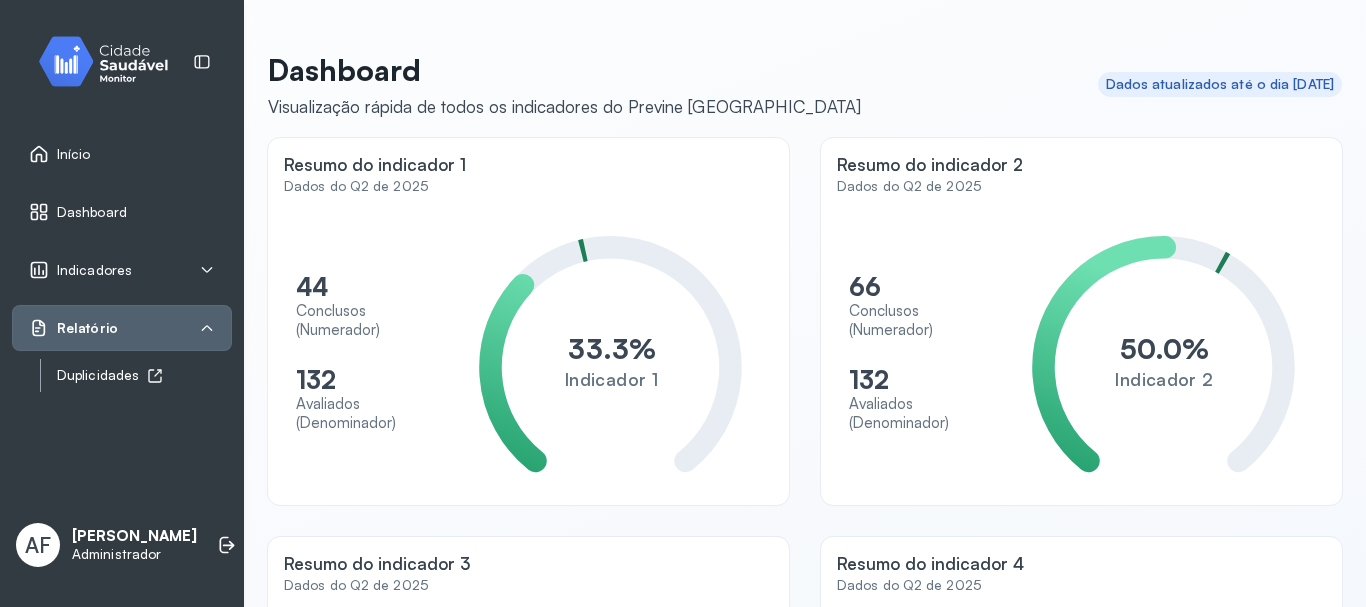 click on "Duplicidades" at bounding box center [144, 375] 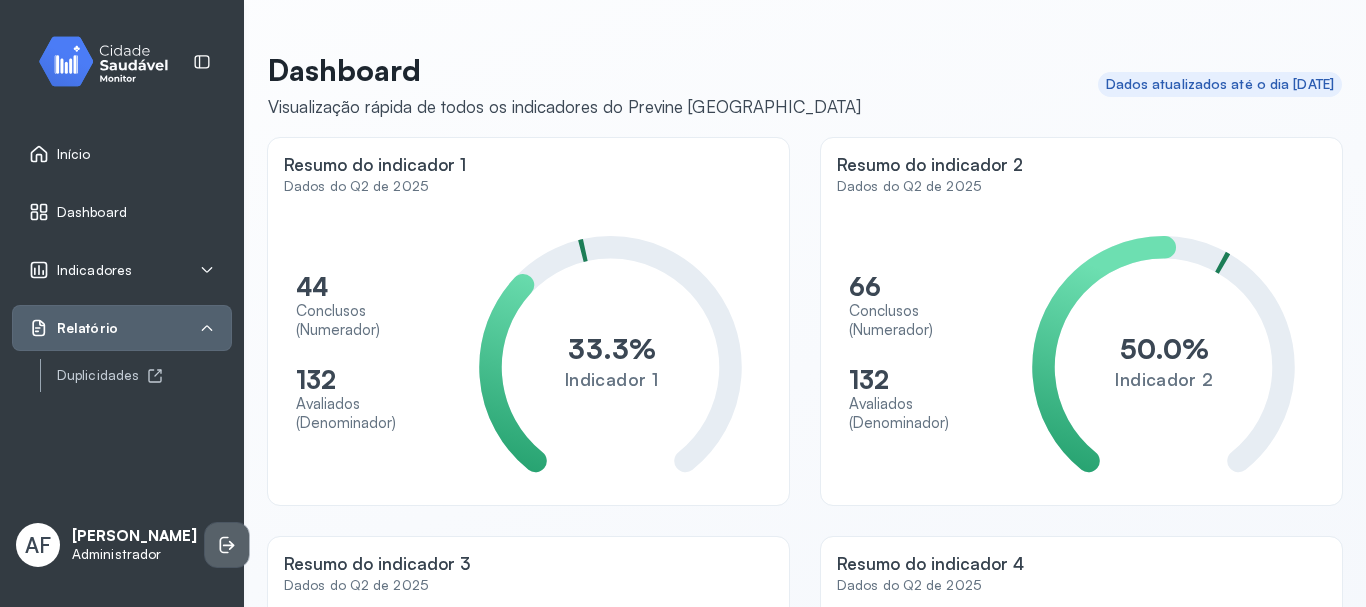 click 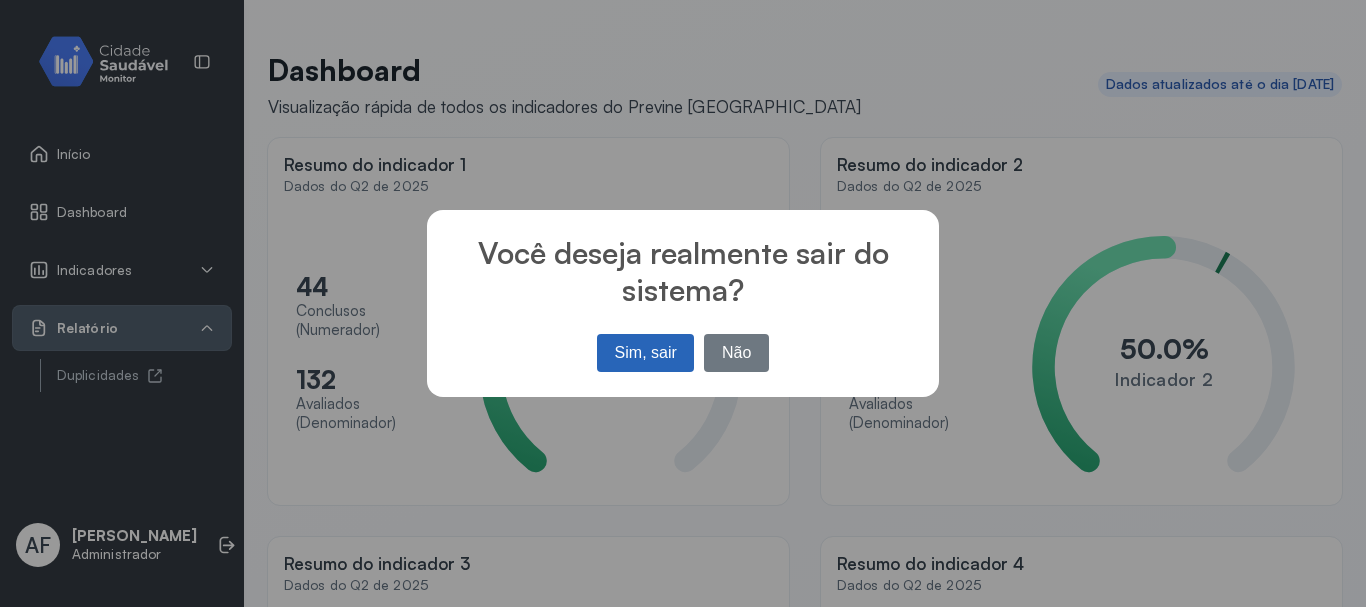 click on "Sim, sair" at bounding box center (645, 353) 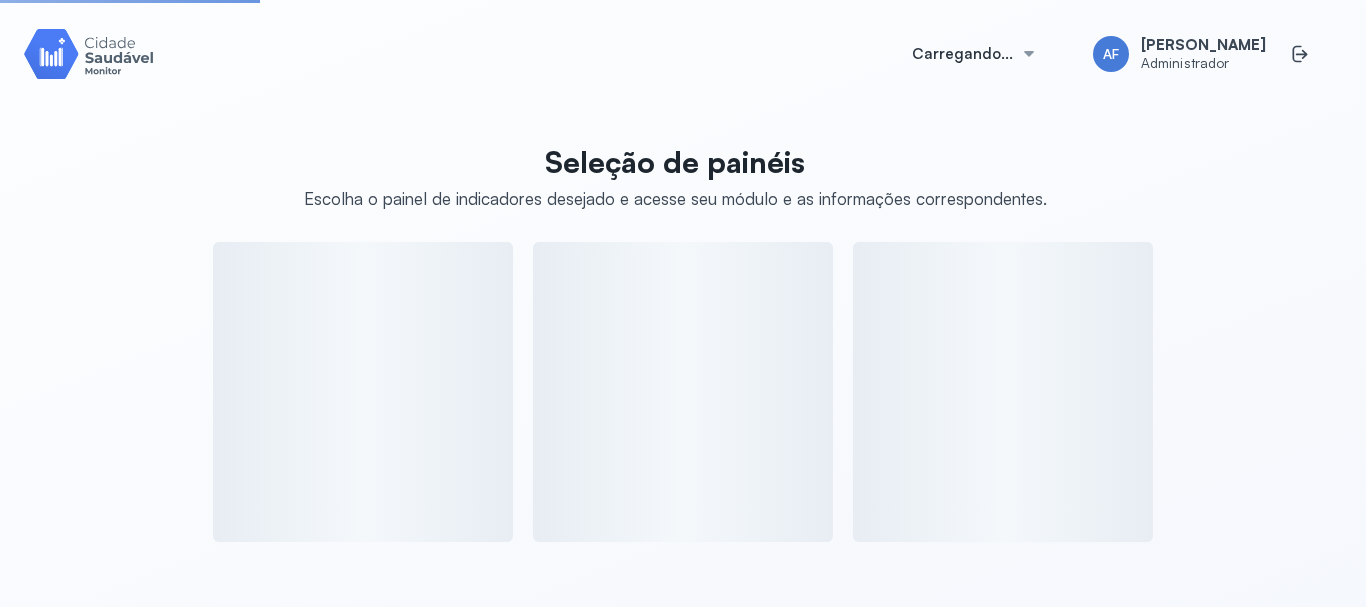 scroll, scrollTop: 0, scrollLeft: 0, axis: both 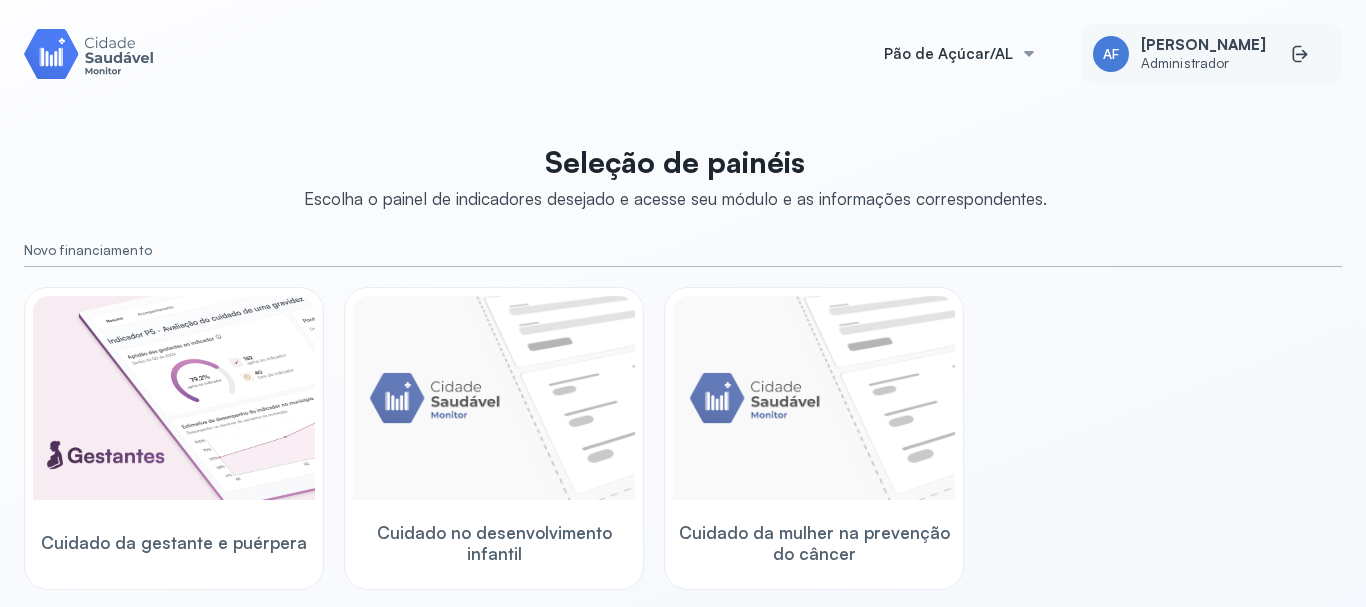 click on "[PERSON_NAME]" at bounding box center (1203, 45) 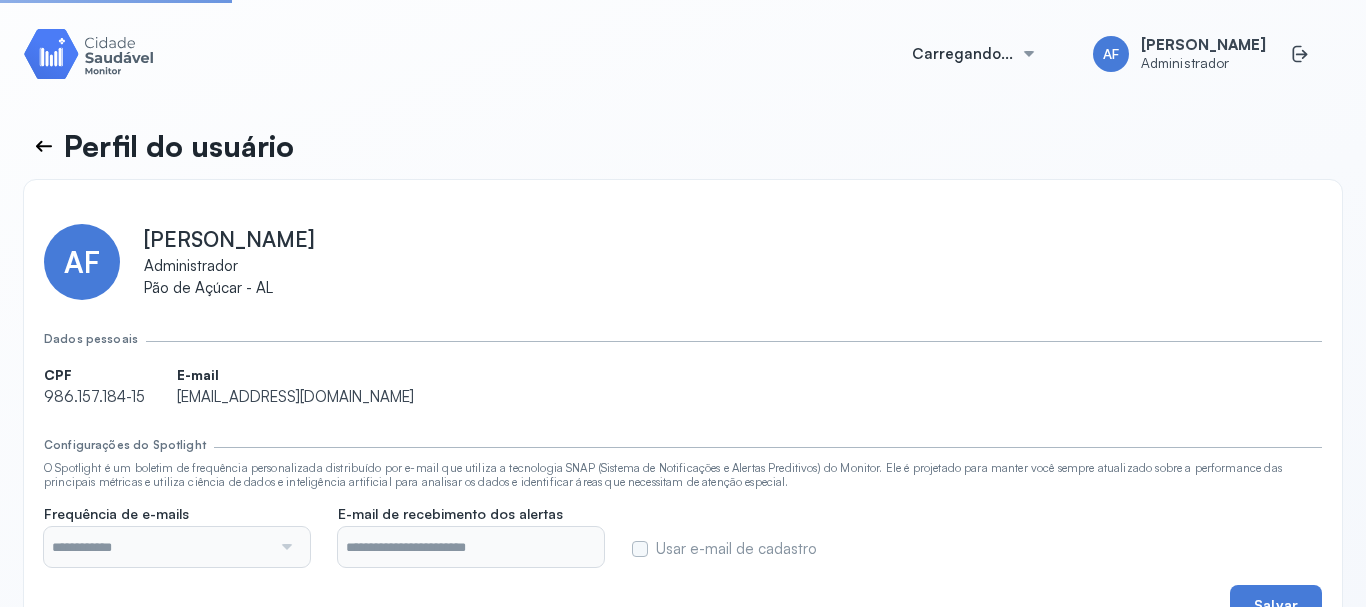 type on "**********" 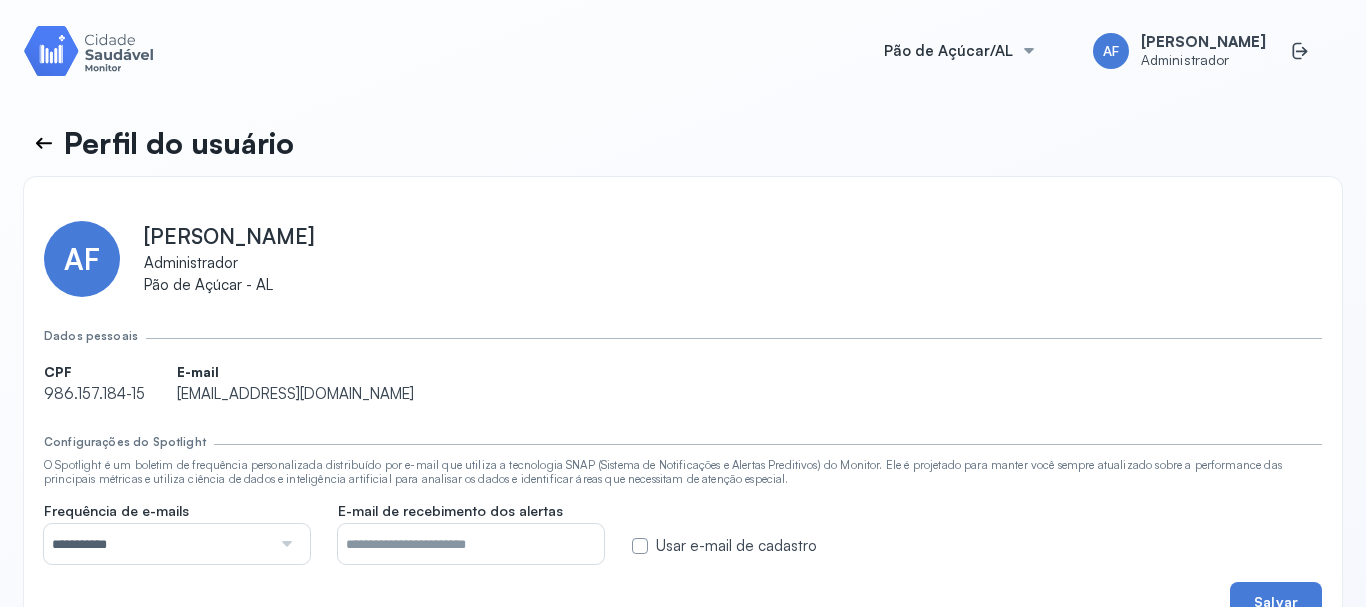 scroll, scrollTop: 0, scrollLeft: 0, axis: both 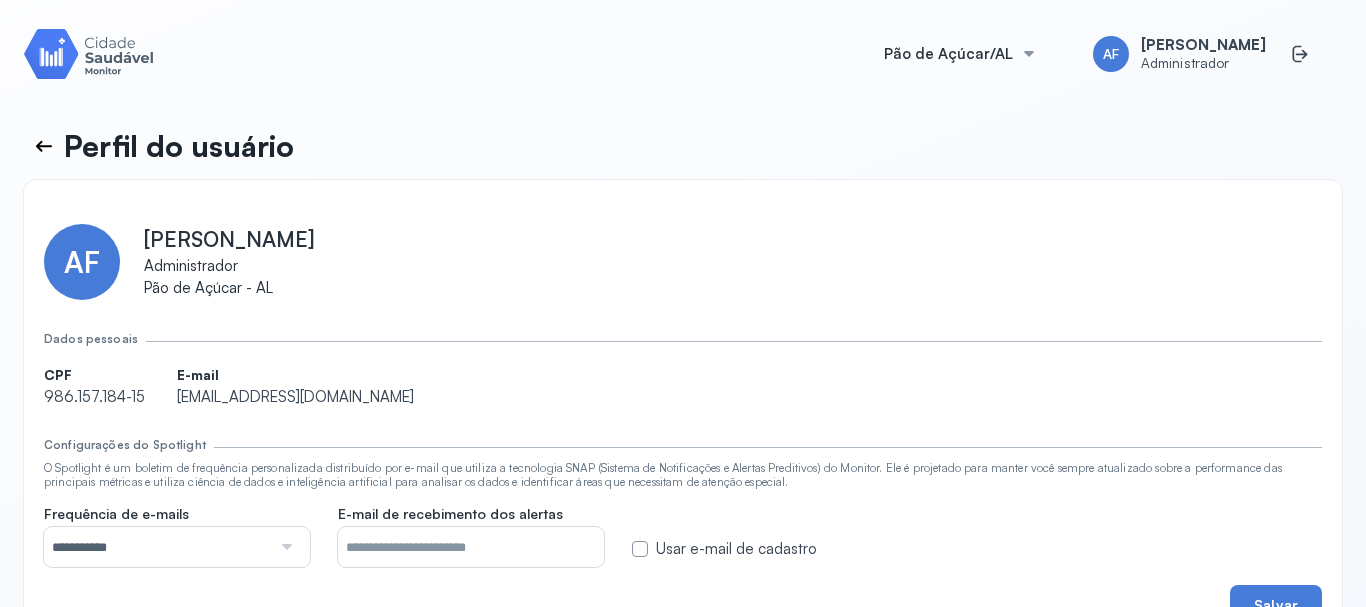 click at bounding box center [1029, 54] 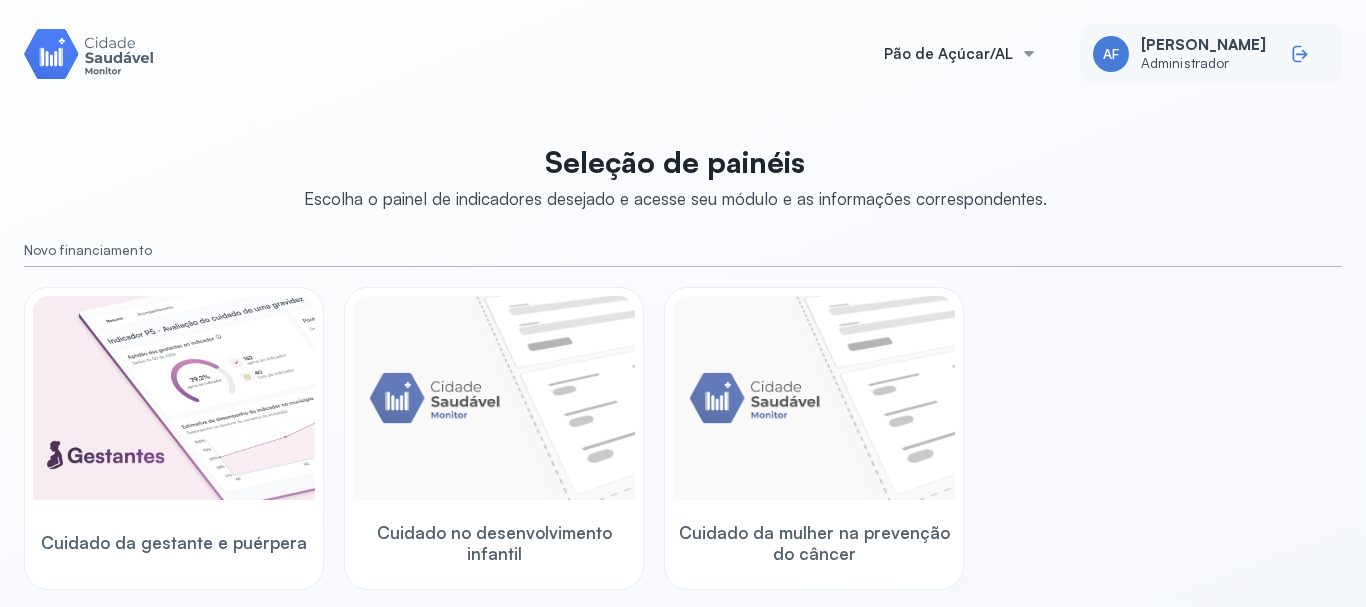 click 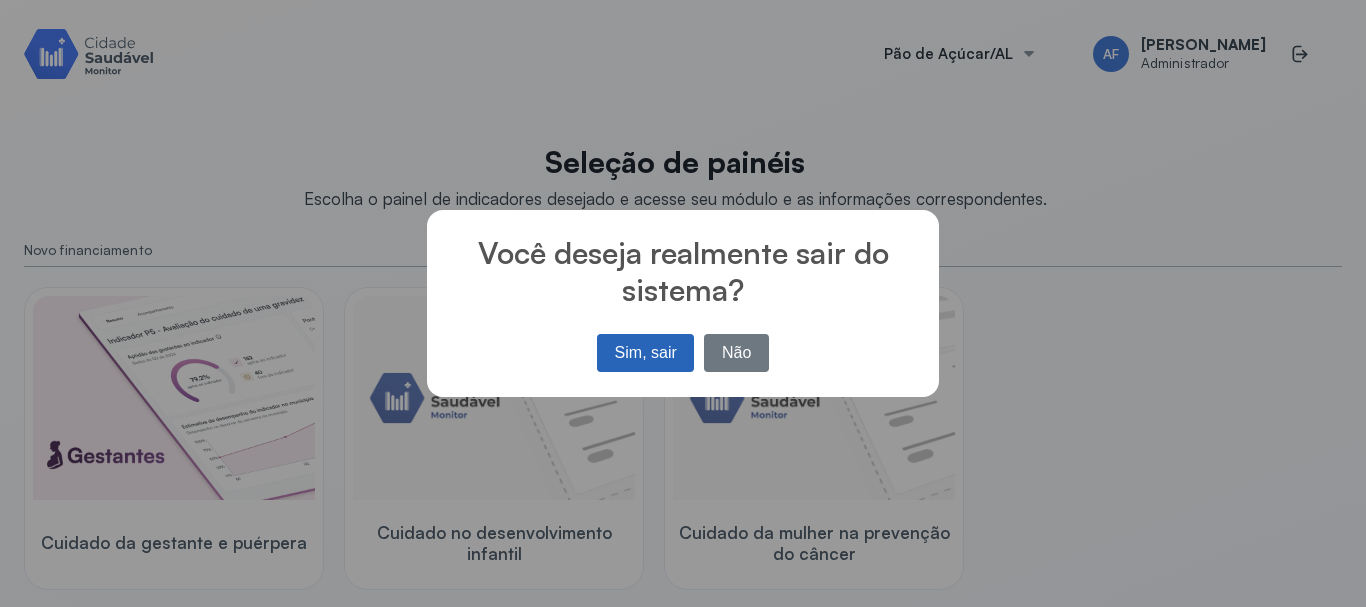 click on "Sim, sair" at bounding box center (645, 353) 